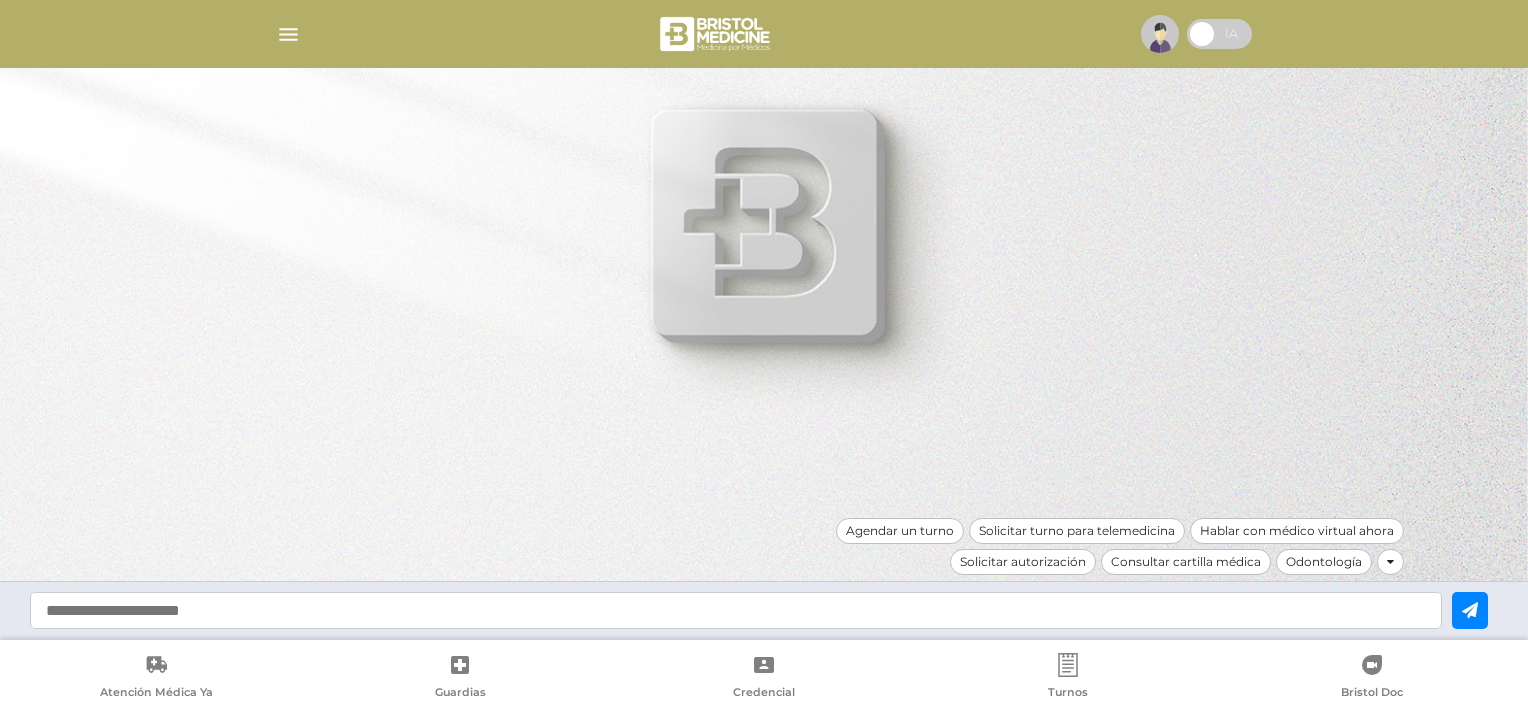 scroll, scrollTop: 0, scrollLeft: 0, axis: both 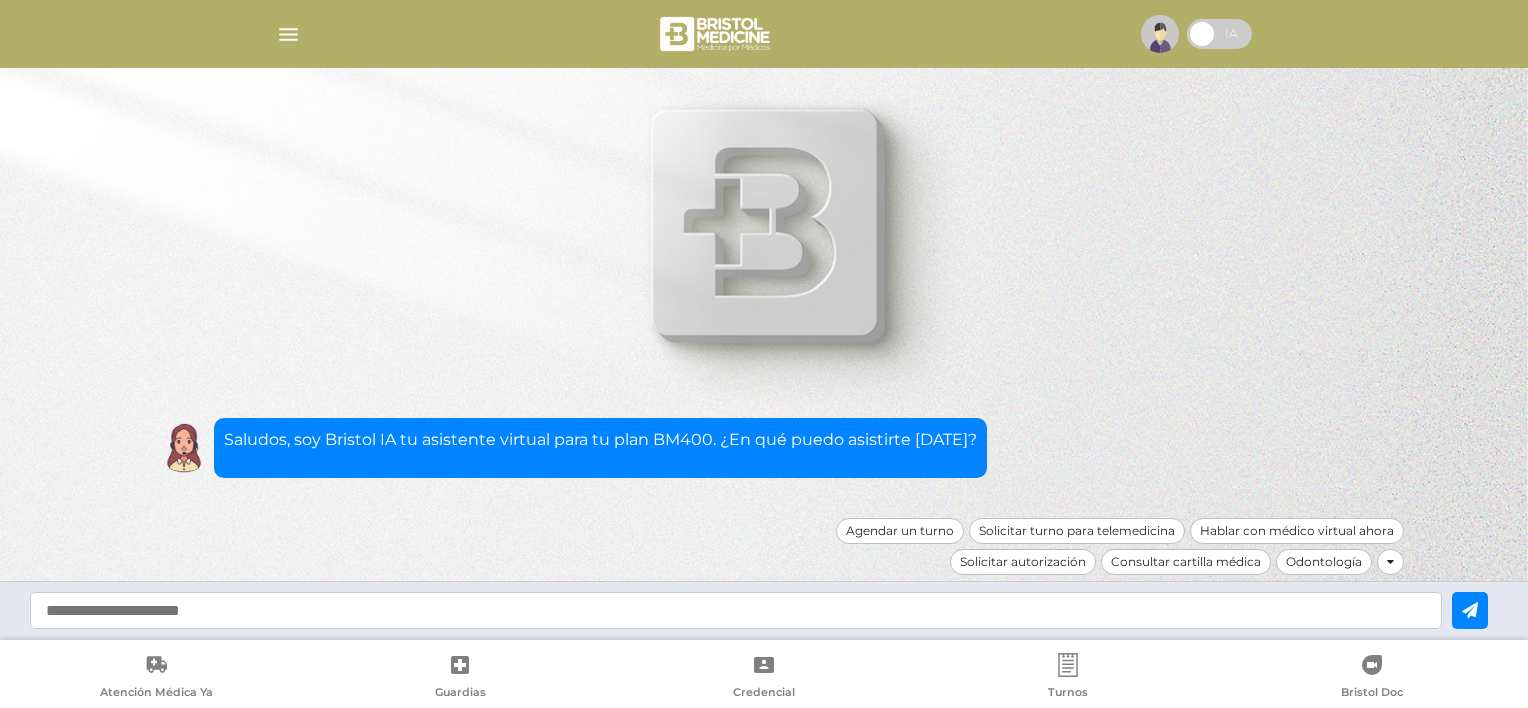 click at bounding box center [288, 34] 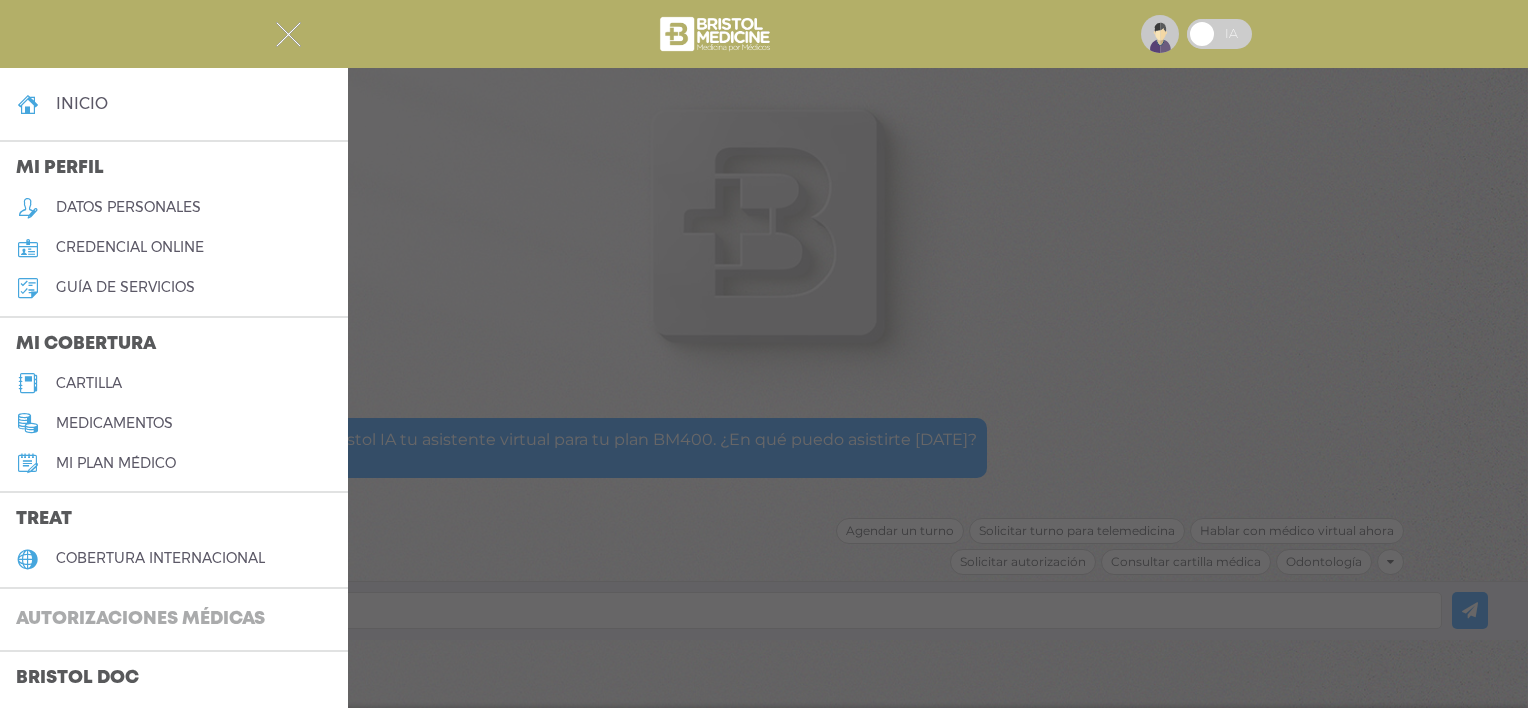 click on "Autorizaciones médicas" at bounding box center (140, 620) 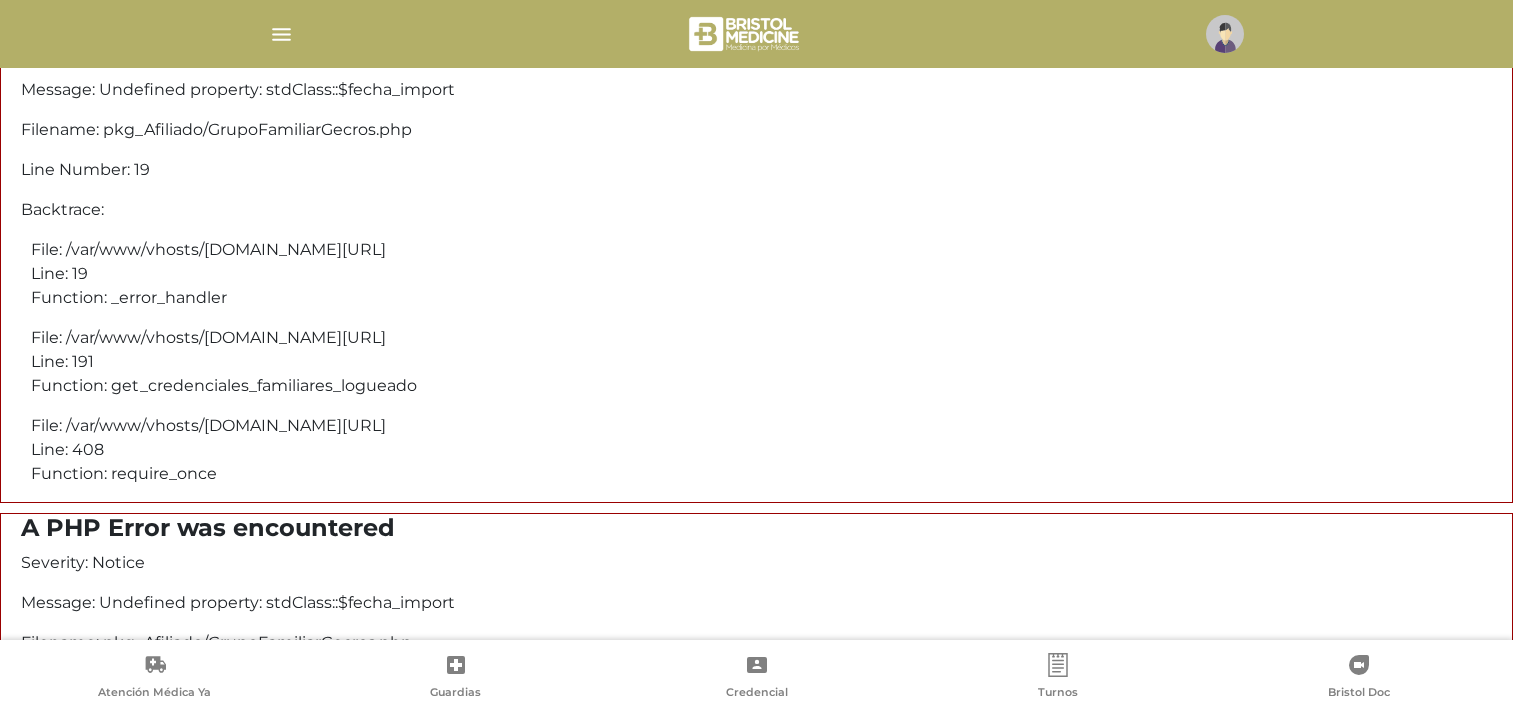 scroll, scrollTop: 0, scrollLeft: 0, axis: both 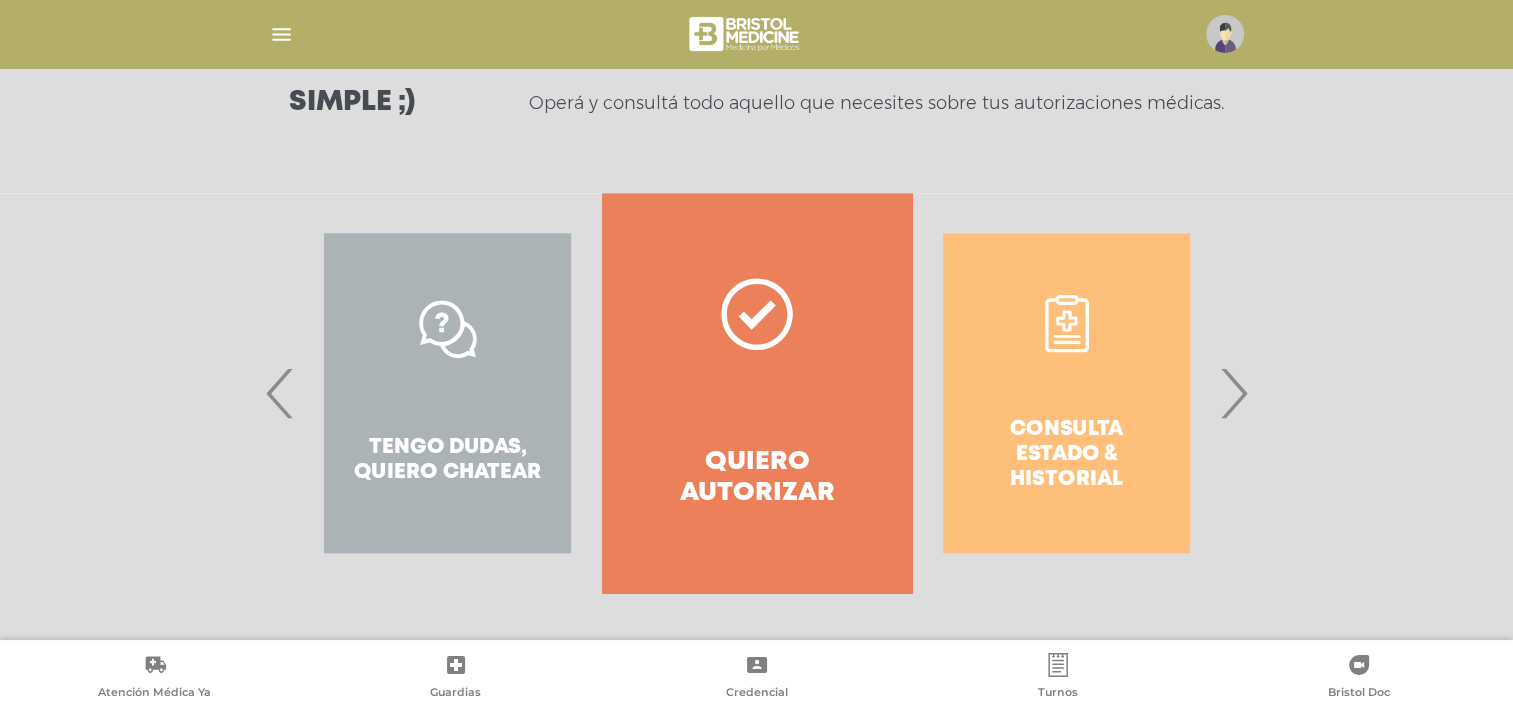 click on "Consulta estado & historial" at bounding box center (1066, 393) 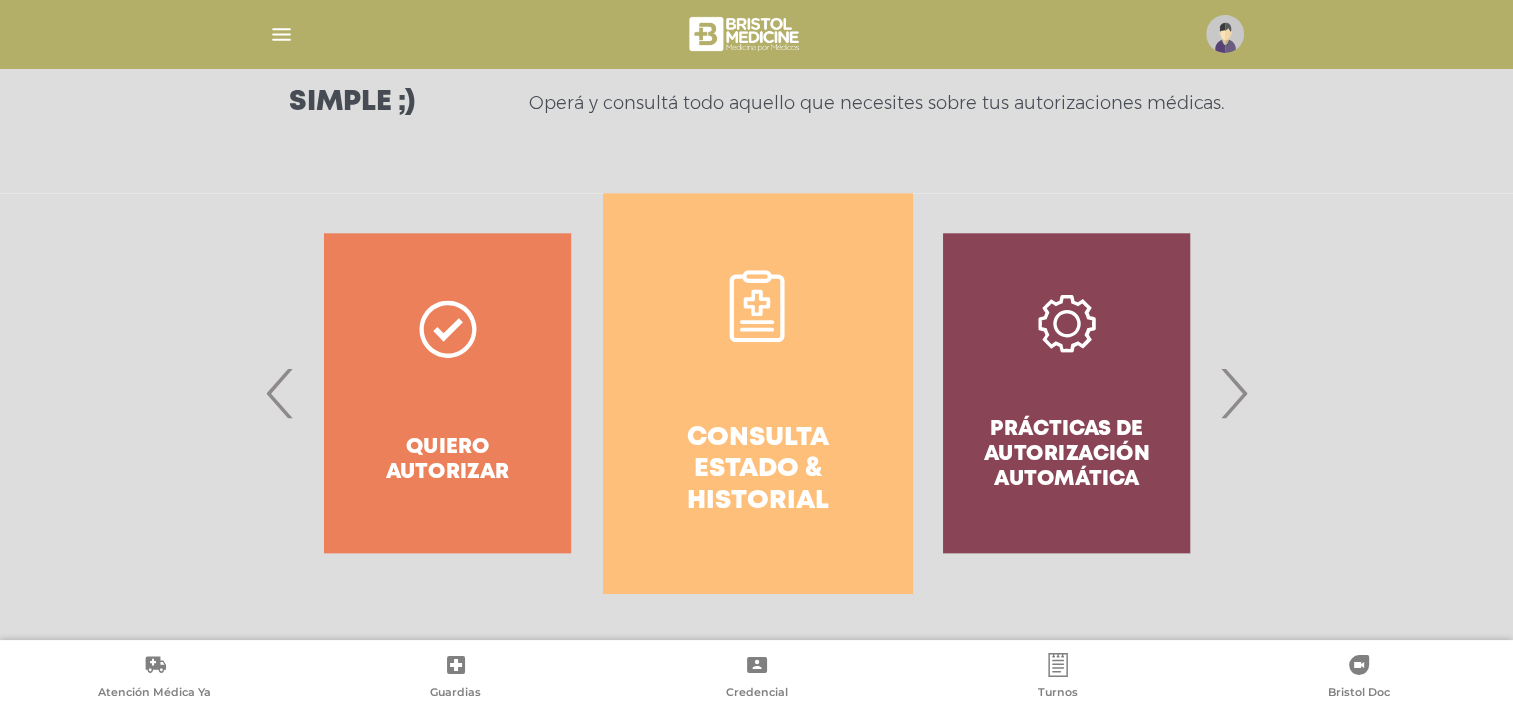 click on "Consulta estado & historial" at bounding box center [757, 393] 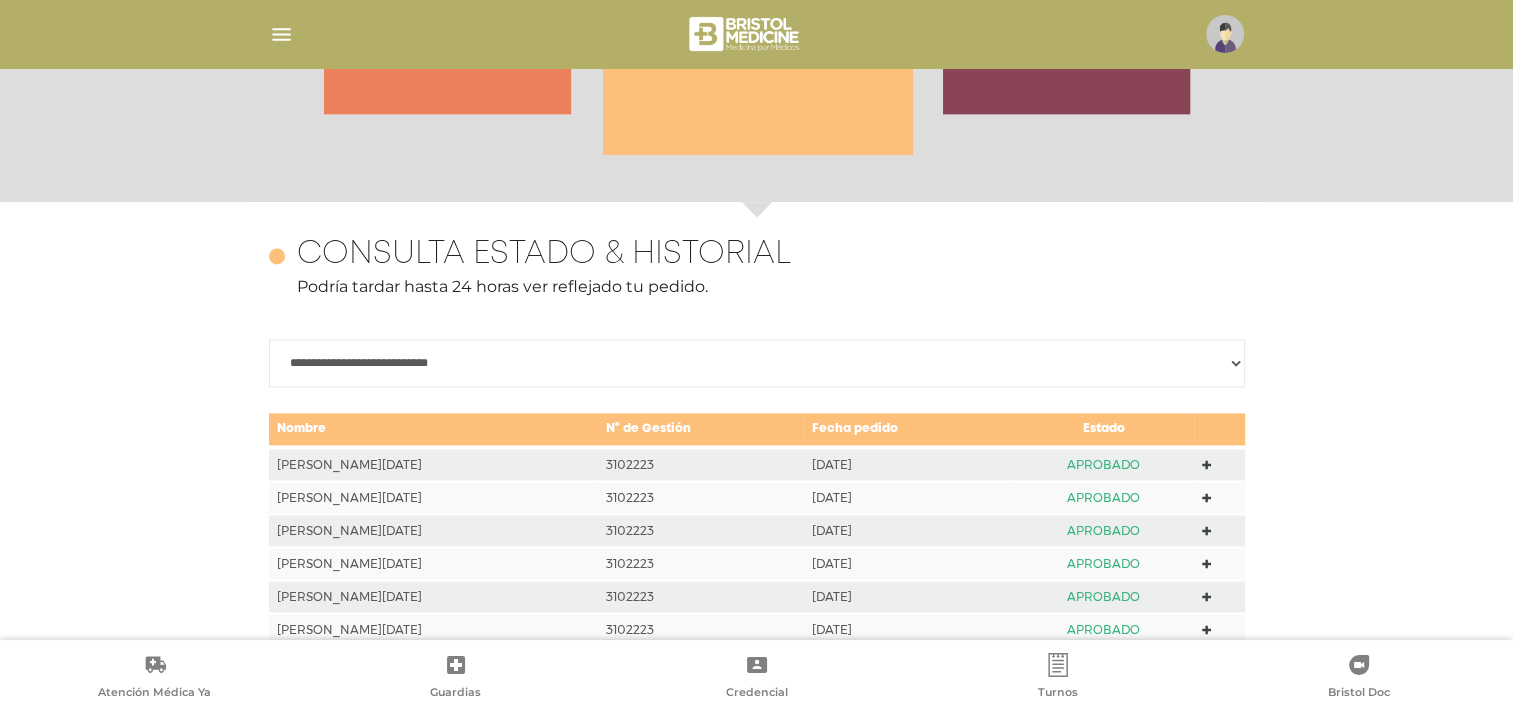 scroll, scrollTop: 2777, scrollLeft: 0, axis: vertical 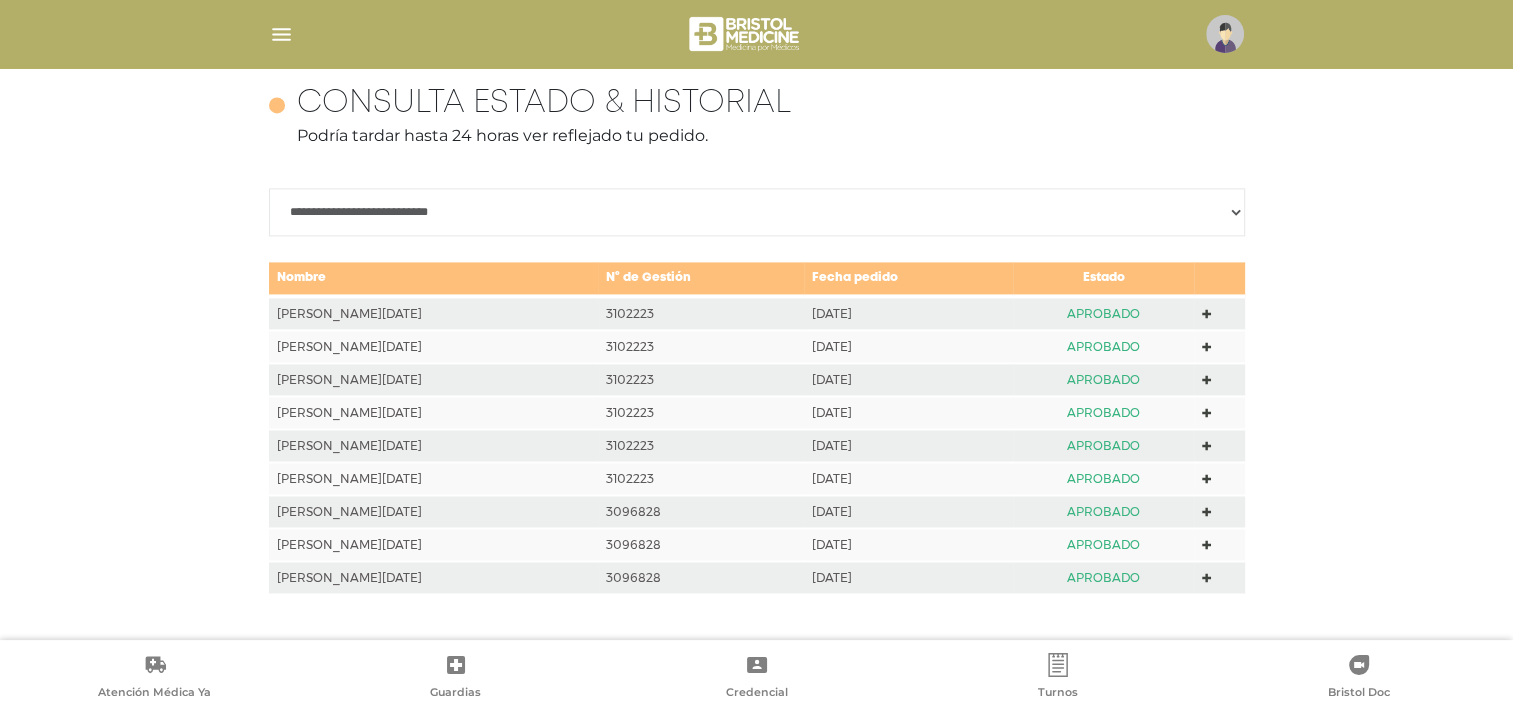 click 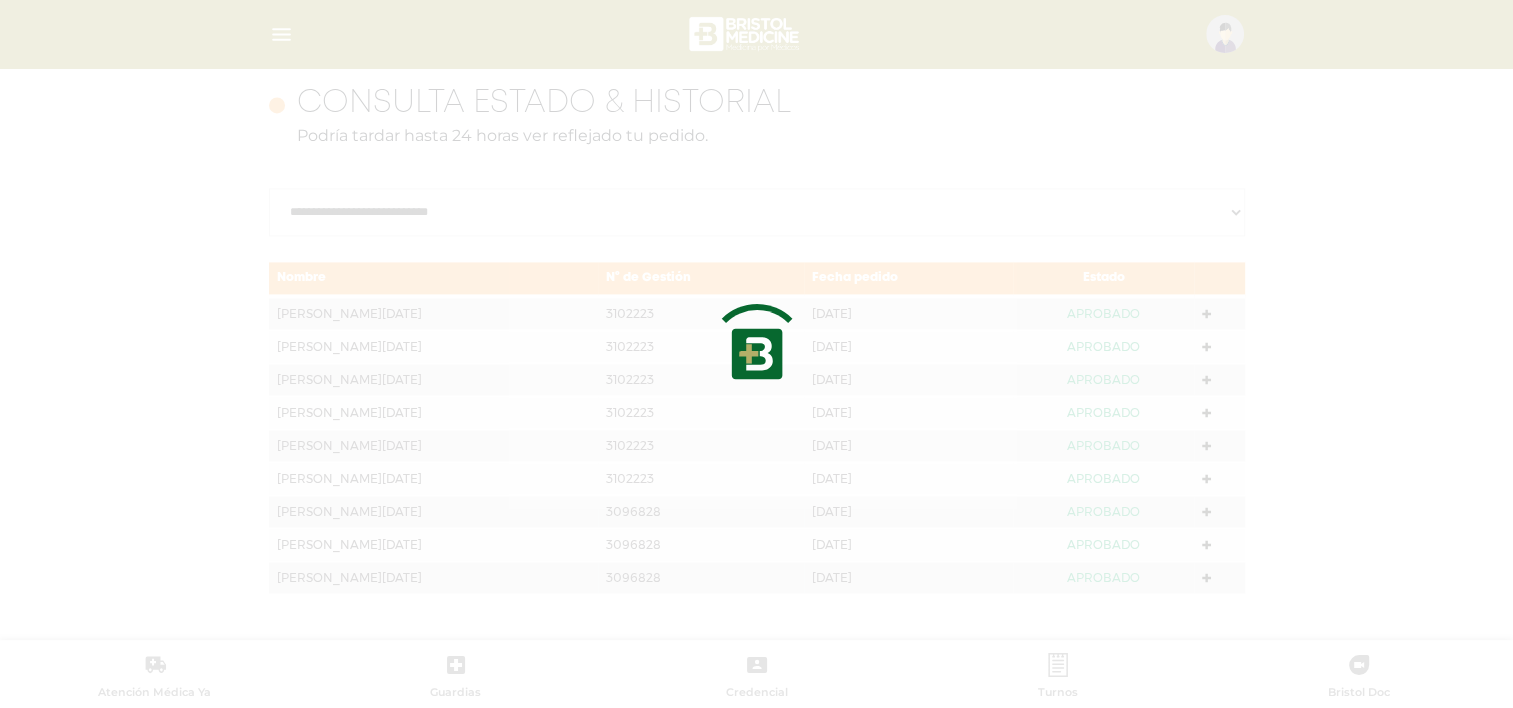 click at bounding box center (756, 354) 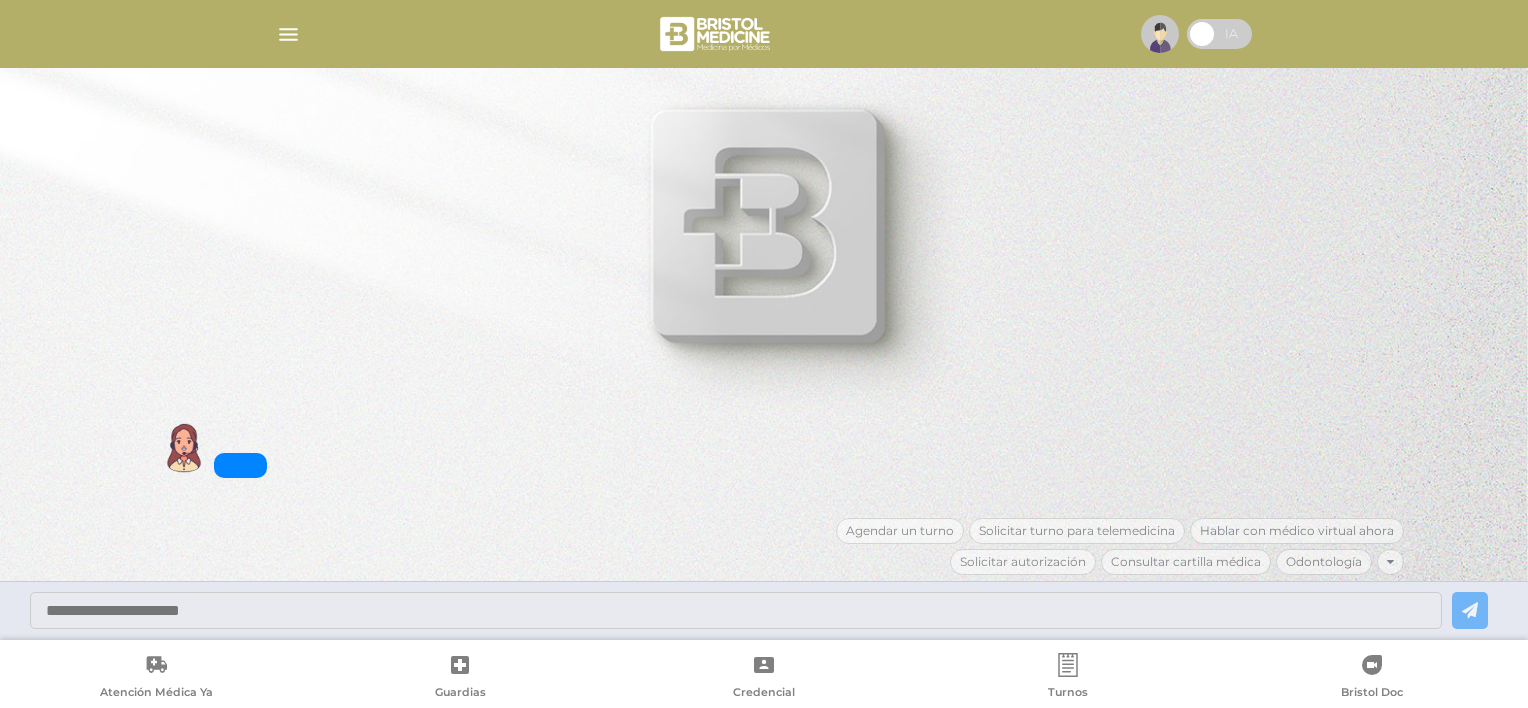 scroll, scrollTop: 0, scrollLeft: 0, axis: both 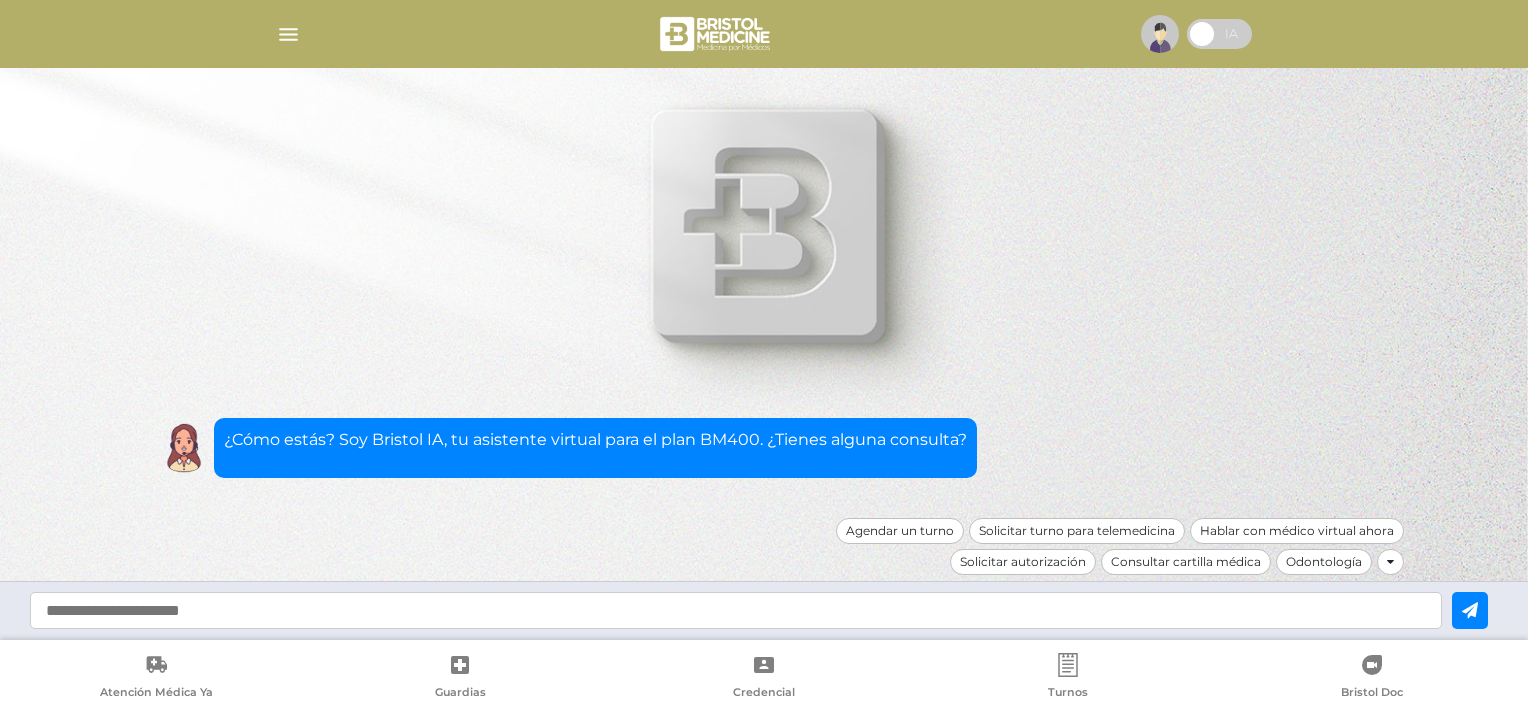 click at bounding box center (288, 34) 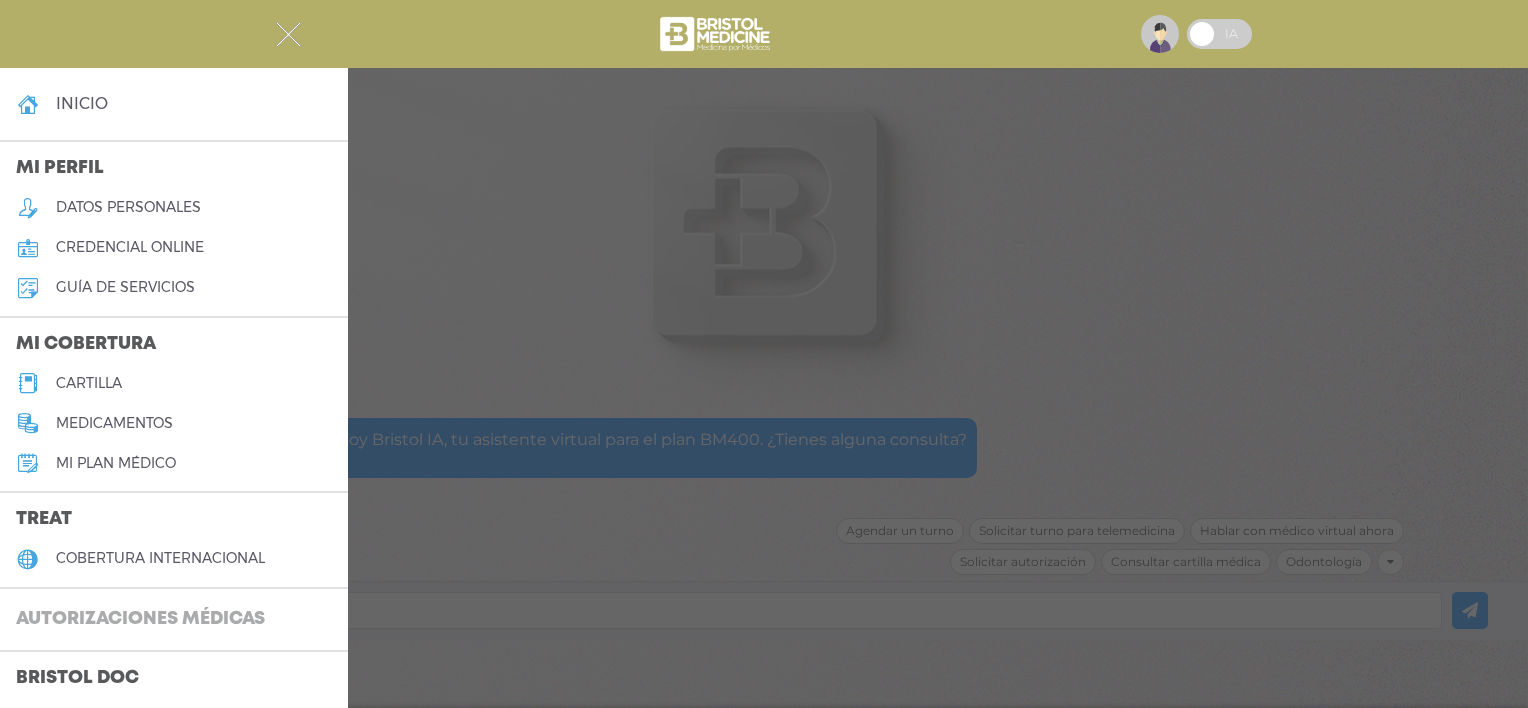 click on "Autorizaciones médicas" at bounding box center (174, 620) 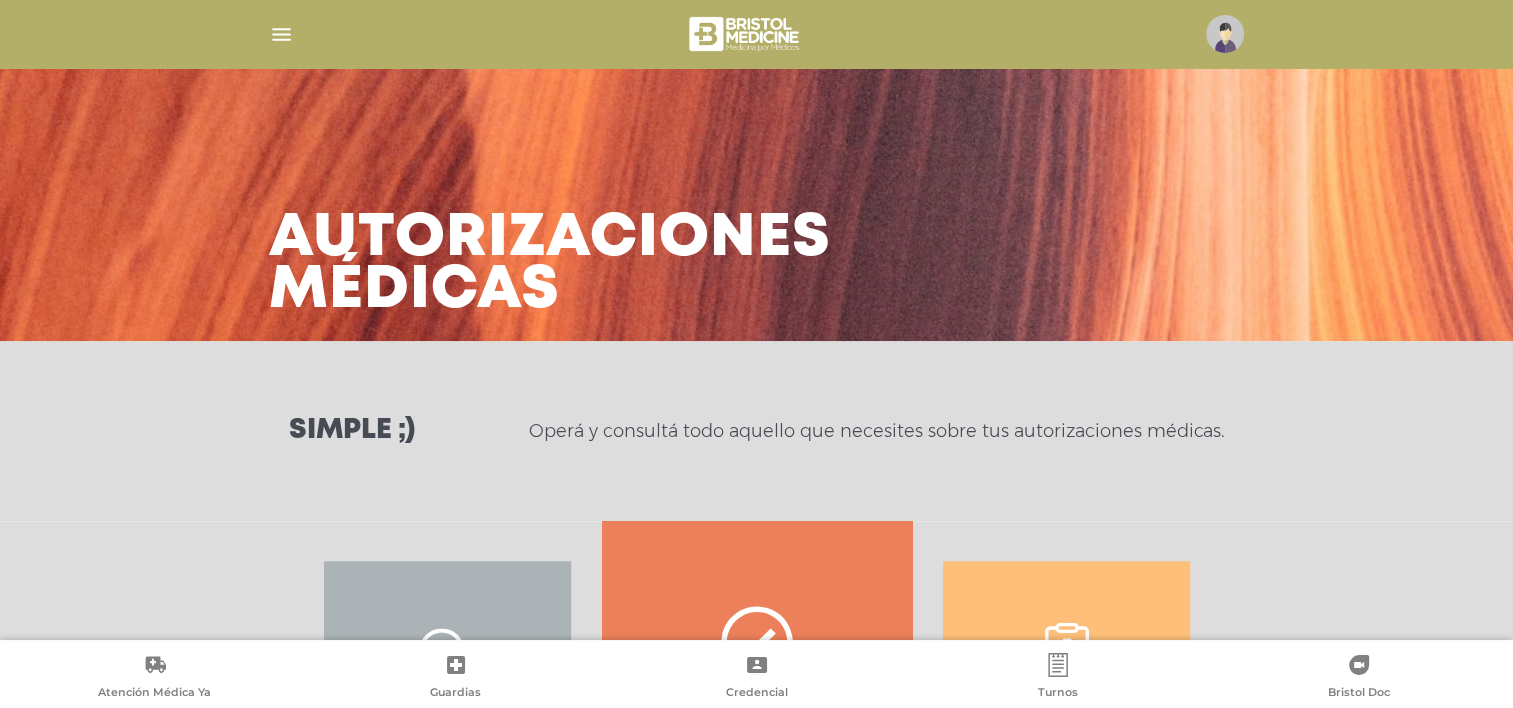 scroll, scrollTop: 2185, scrollLeft: 0, axis: vertical 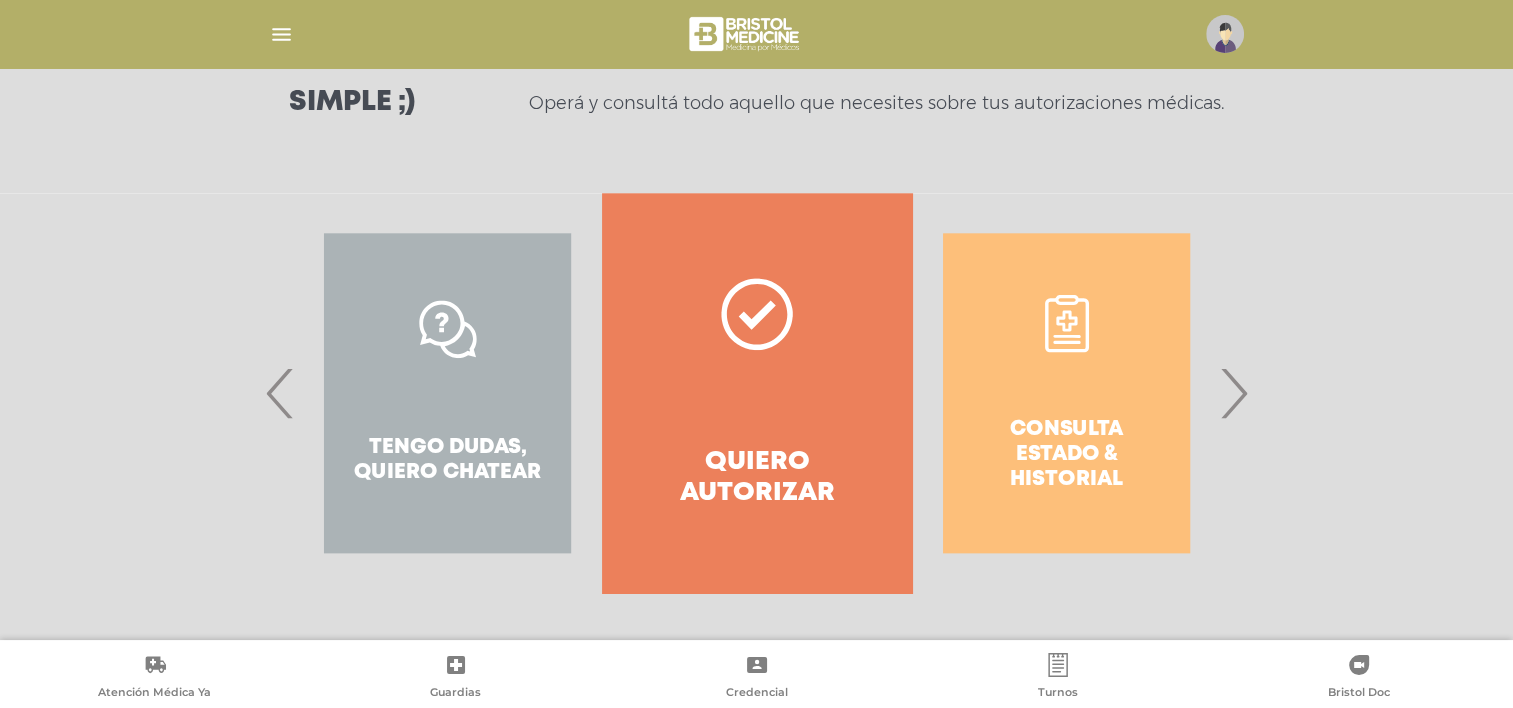 click on "Consulta estado & historial" at bounding box center [1066, 393] 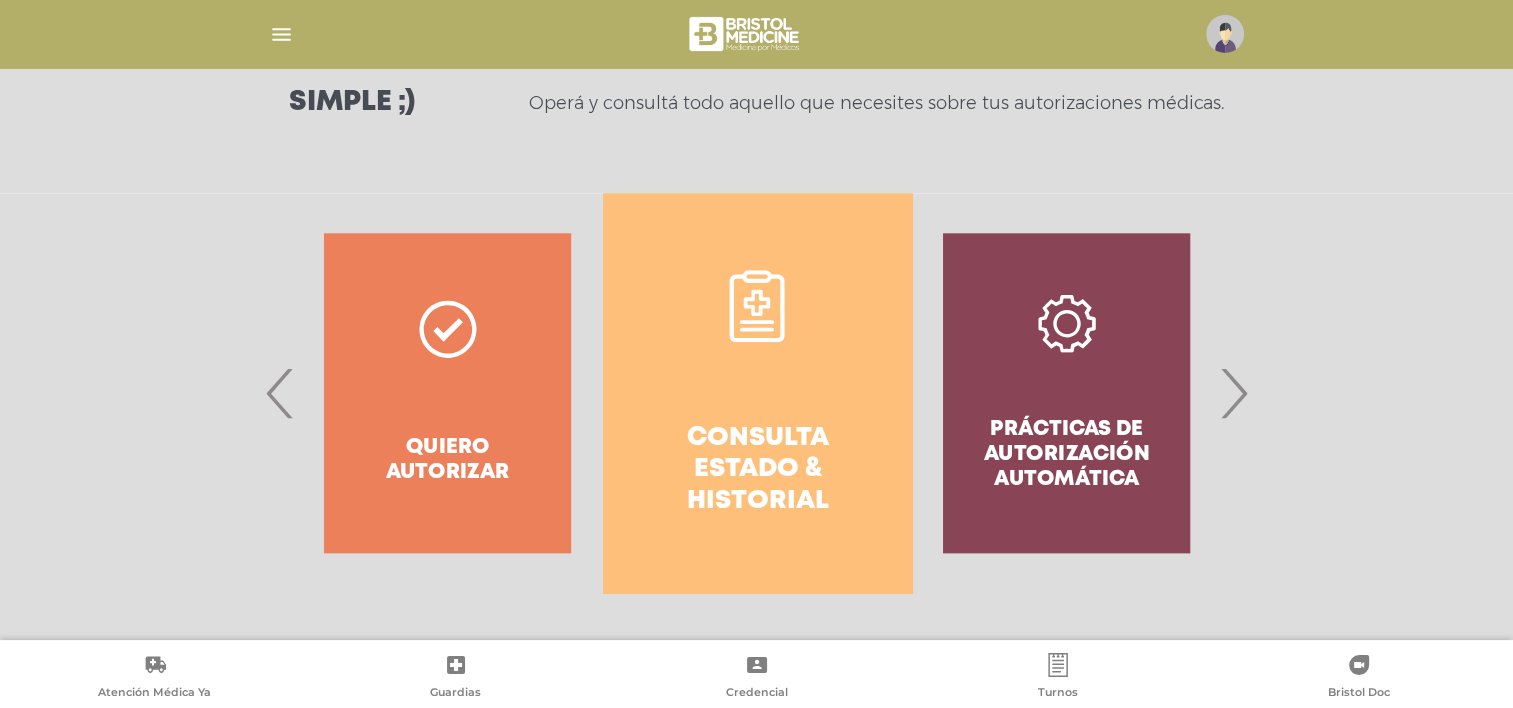 click on "Consulta estado & historial" at bounding box center [757, 393] 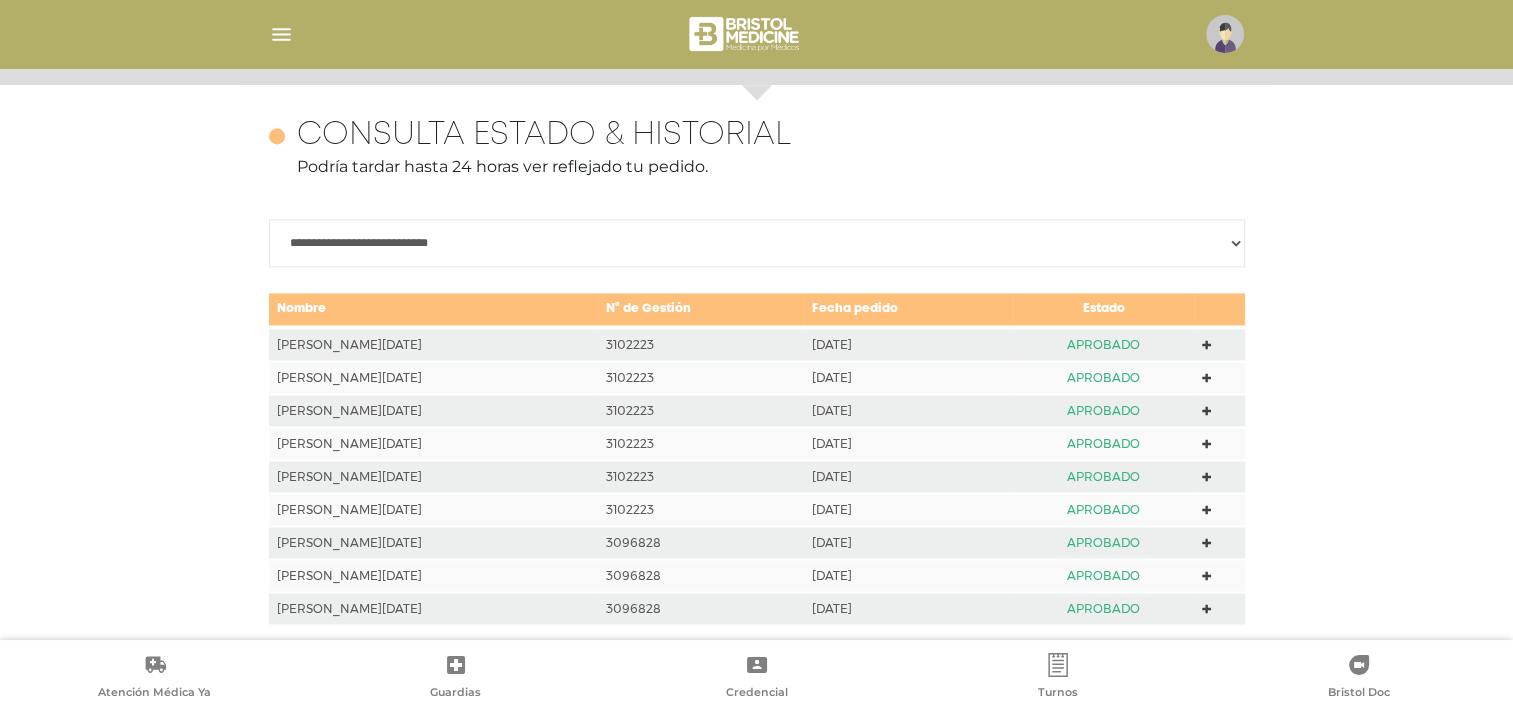 scroll, scrollTop: 2777, scrollLeft: 0, axis: vertical 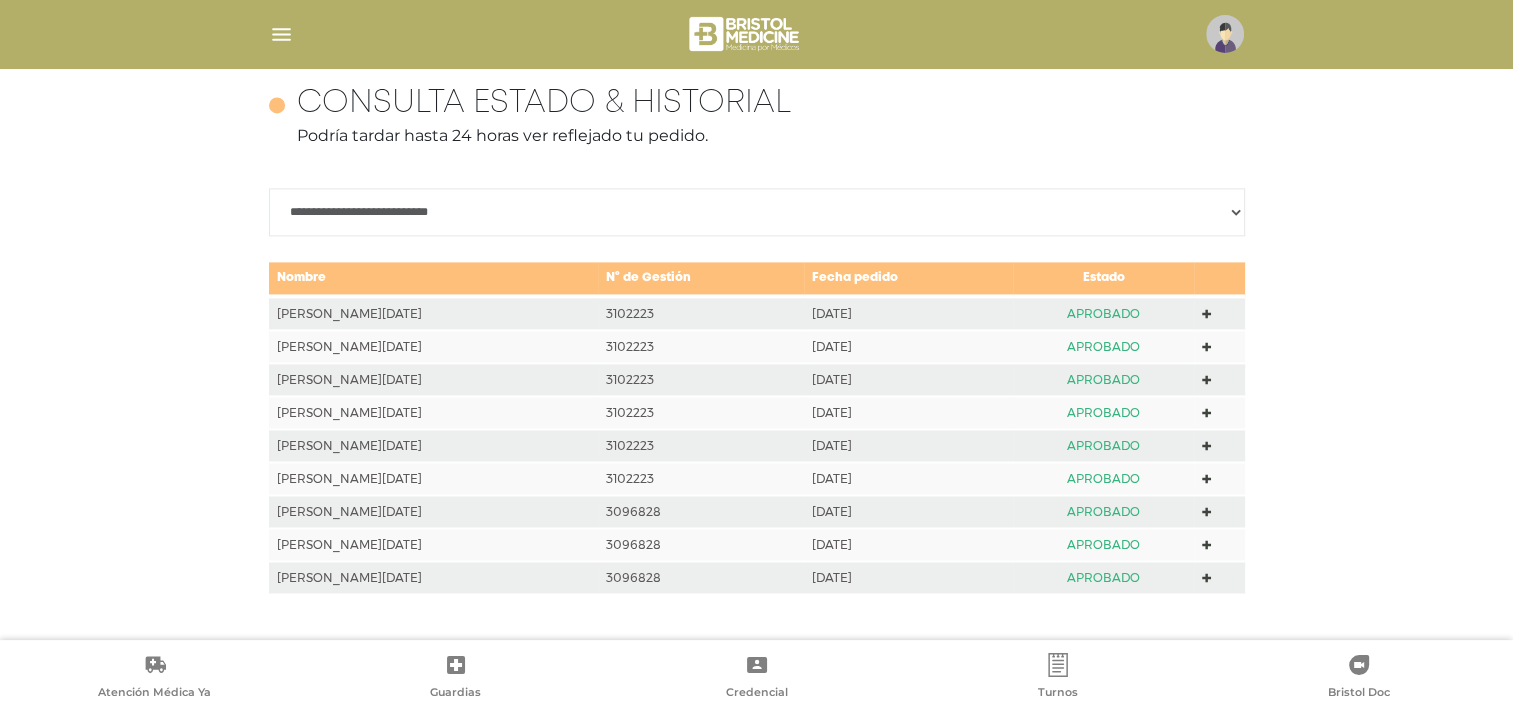 click at bounding box center [1219, 511] 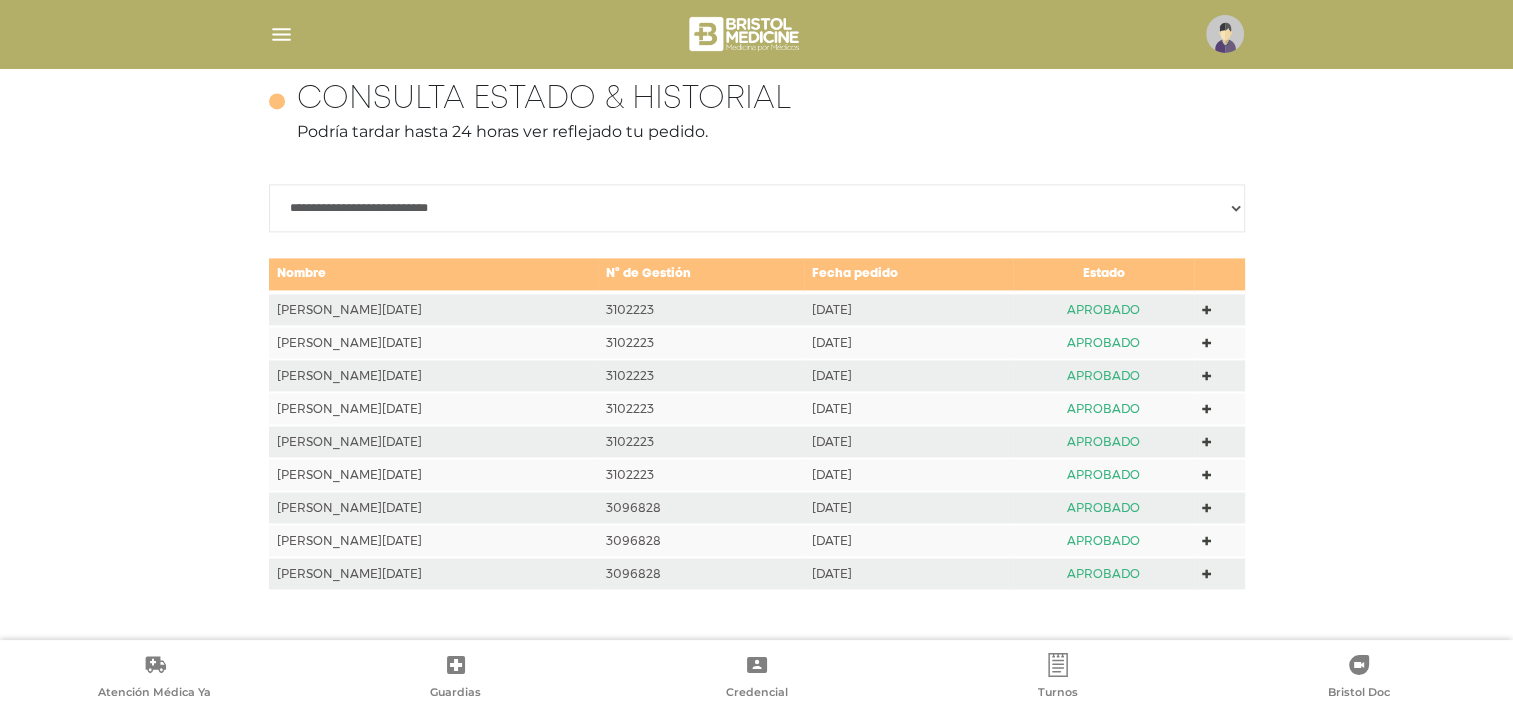 click 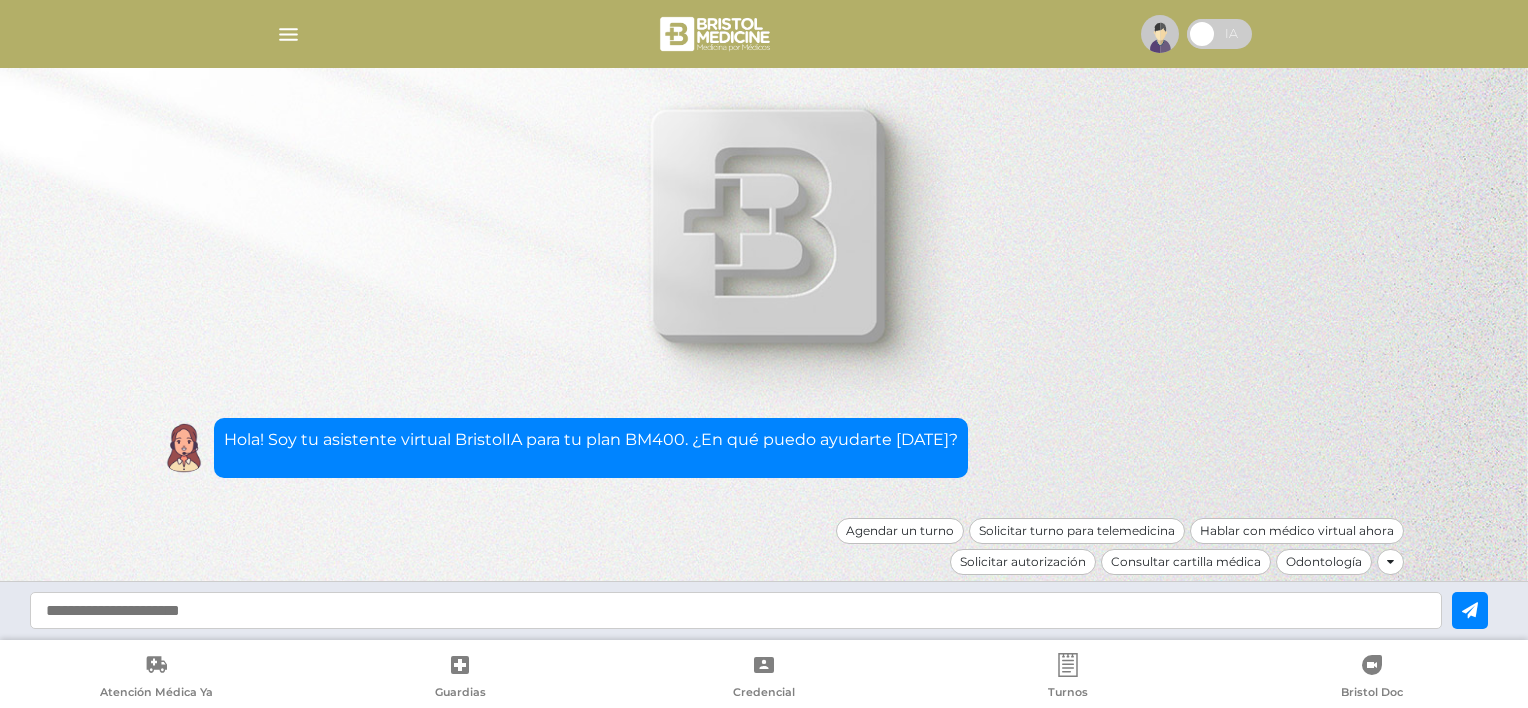 scroll, scrollTop: 0, scrollLeft: 0, axis: both 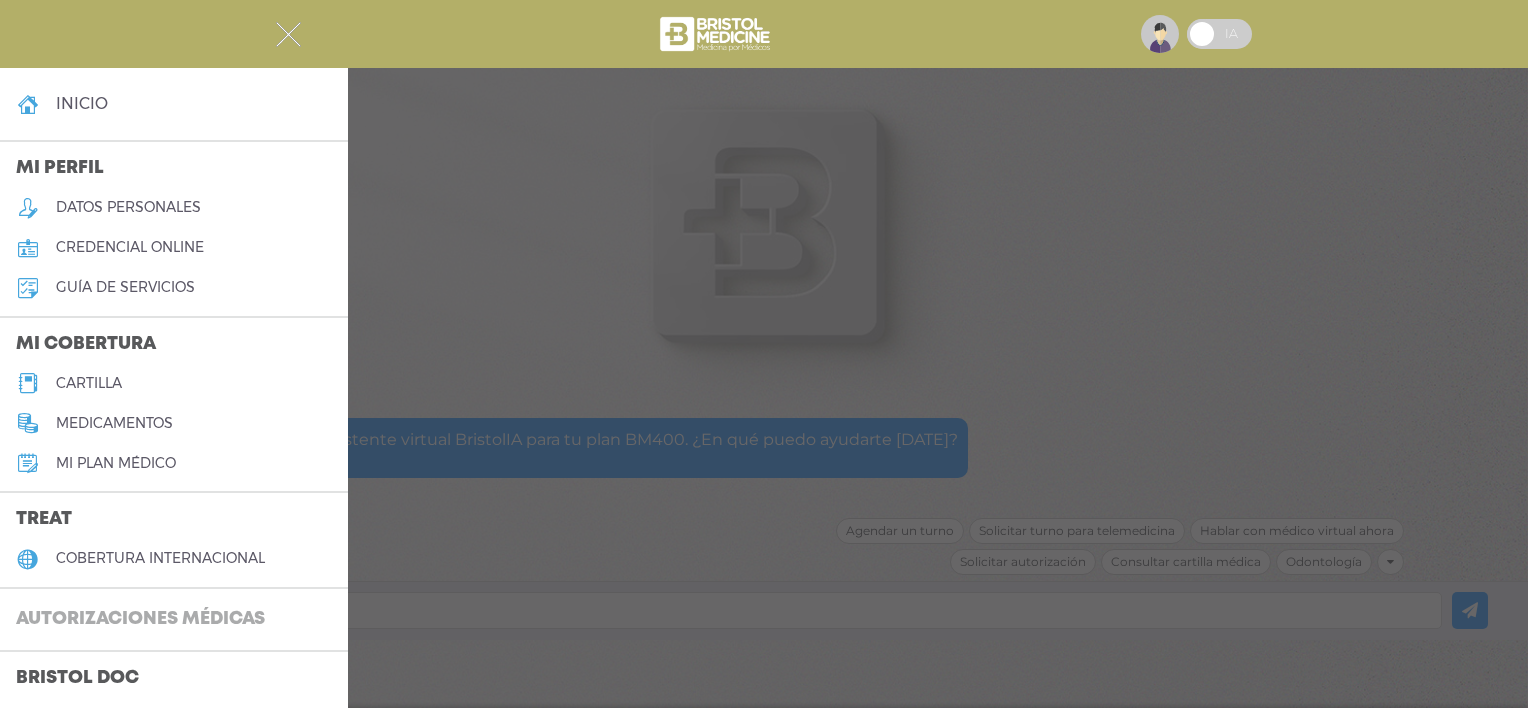 click on "Autorizaciones médicas" at bounding box center (140, 620) 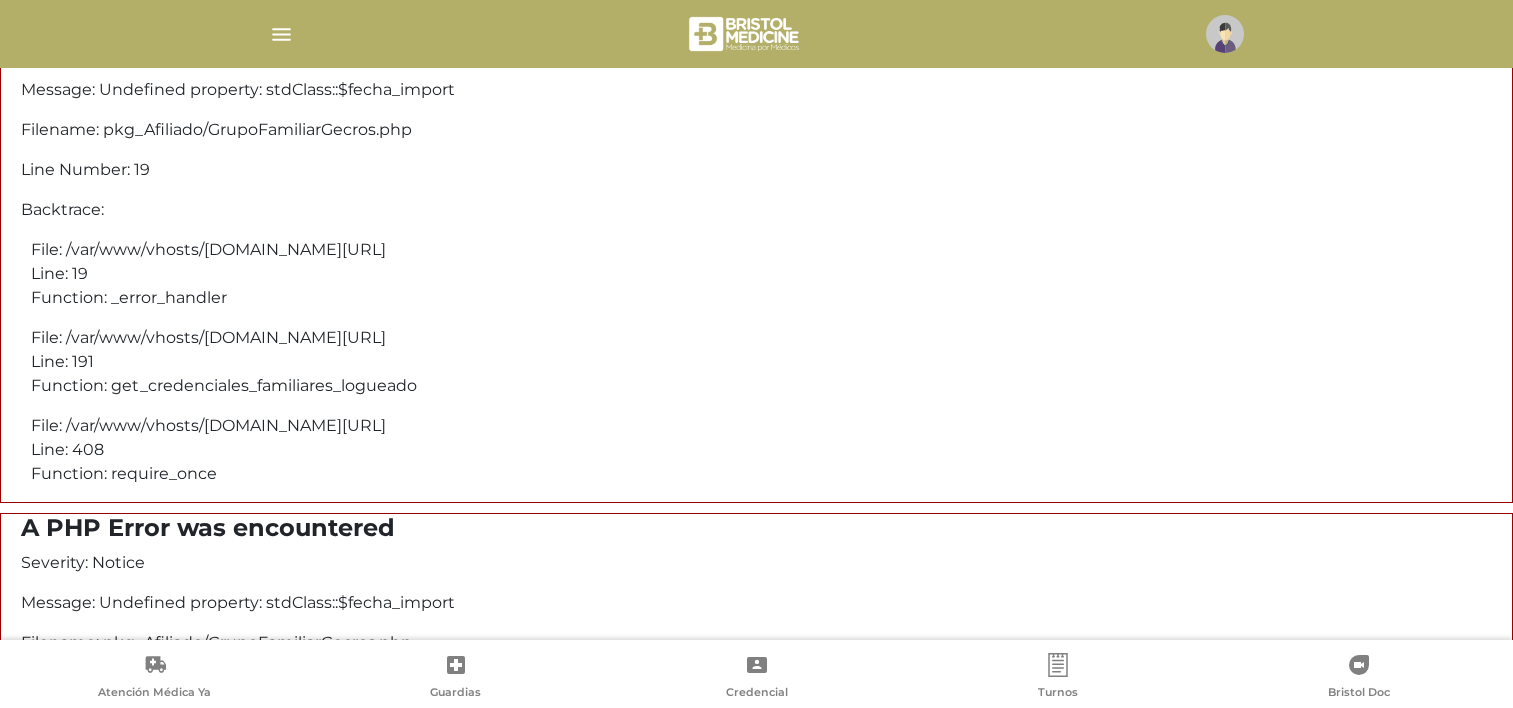 scroll, scrollTop: 0, scrollLeft: 0, axis: both 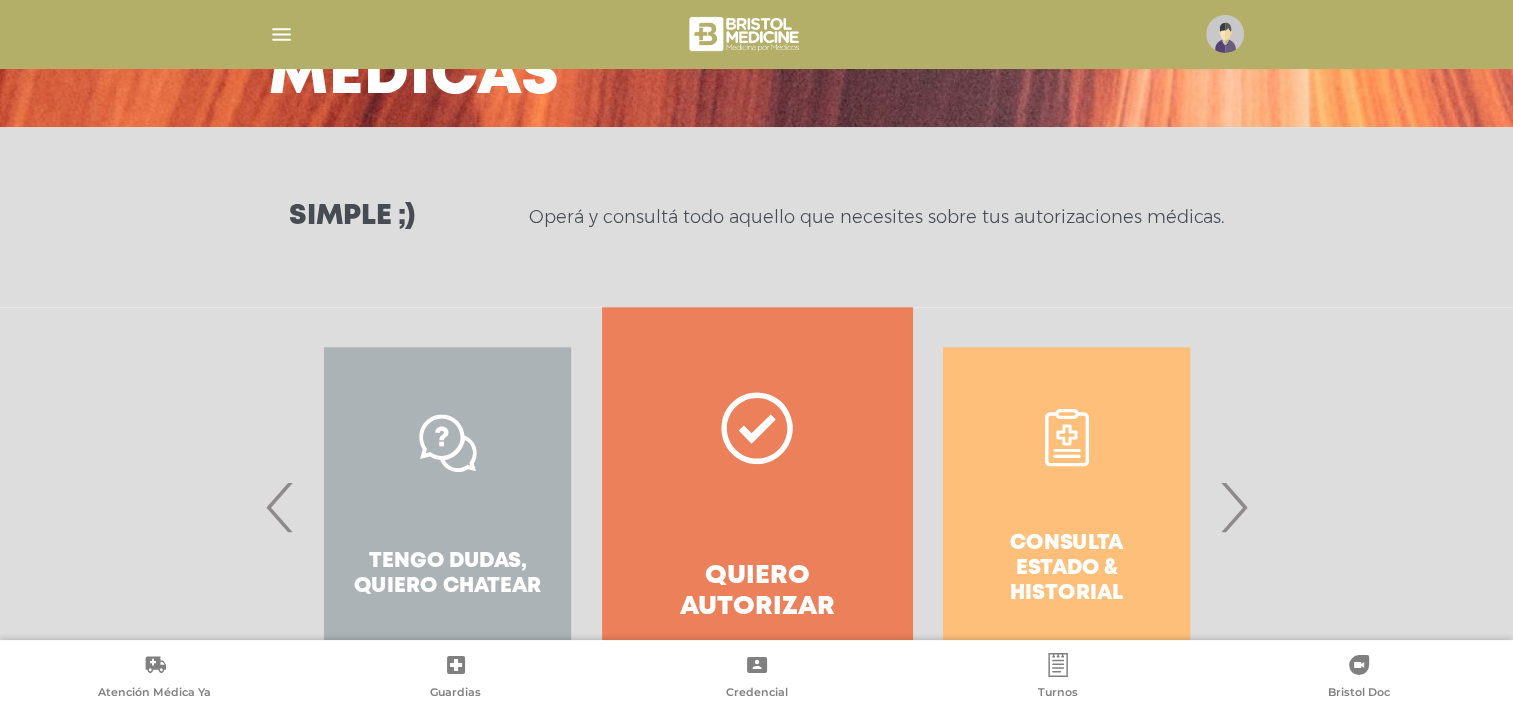 click on "›" at bounding box center [1233, 507] 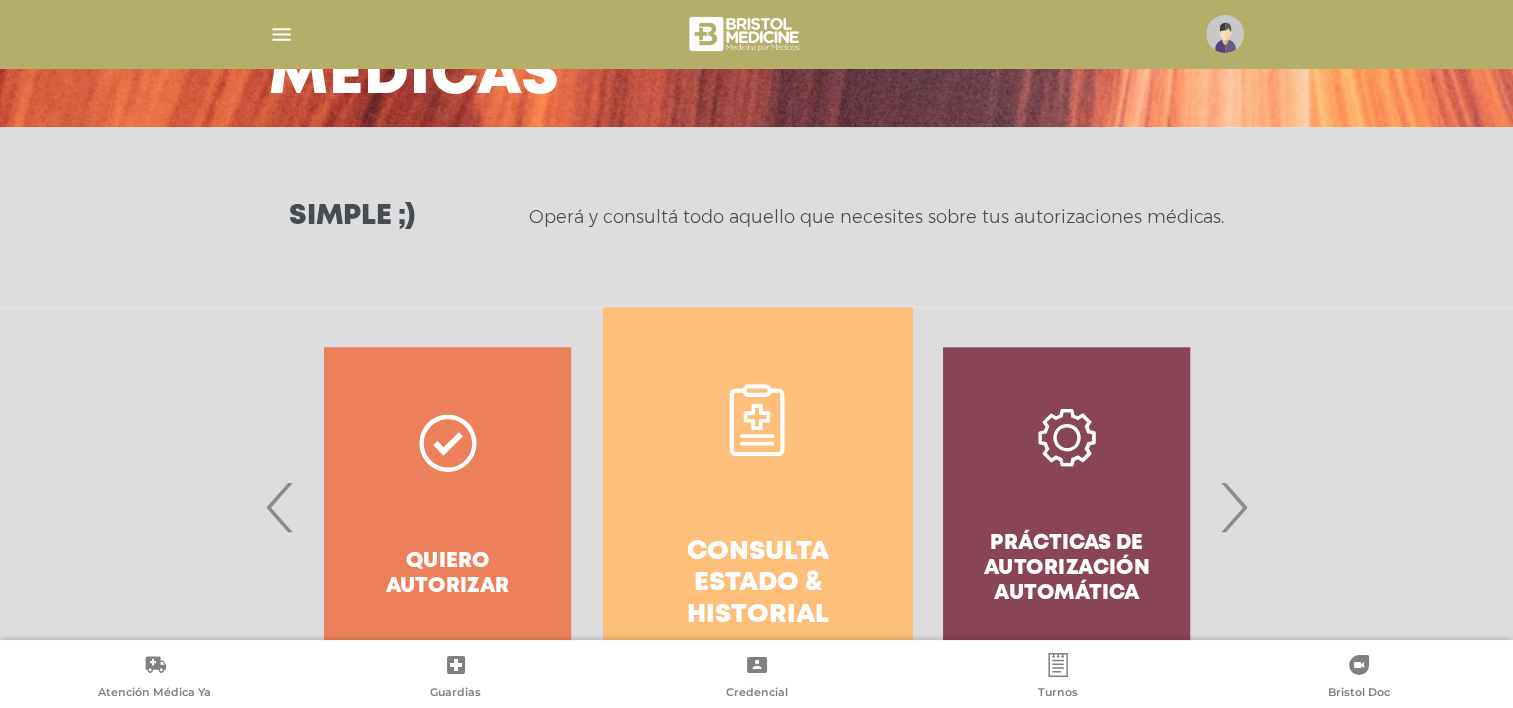 click on "›" at bounding box center (1233, 507) 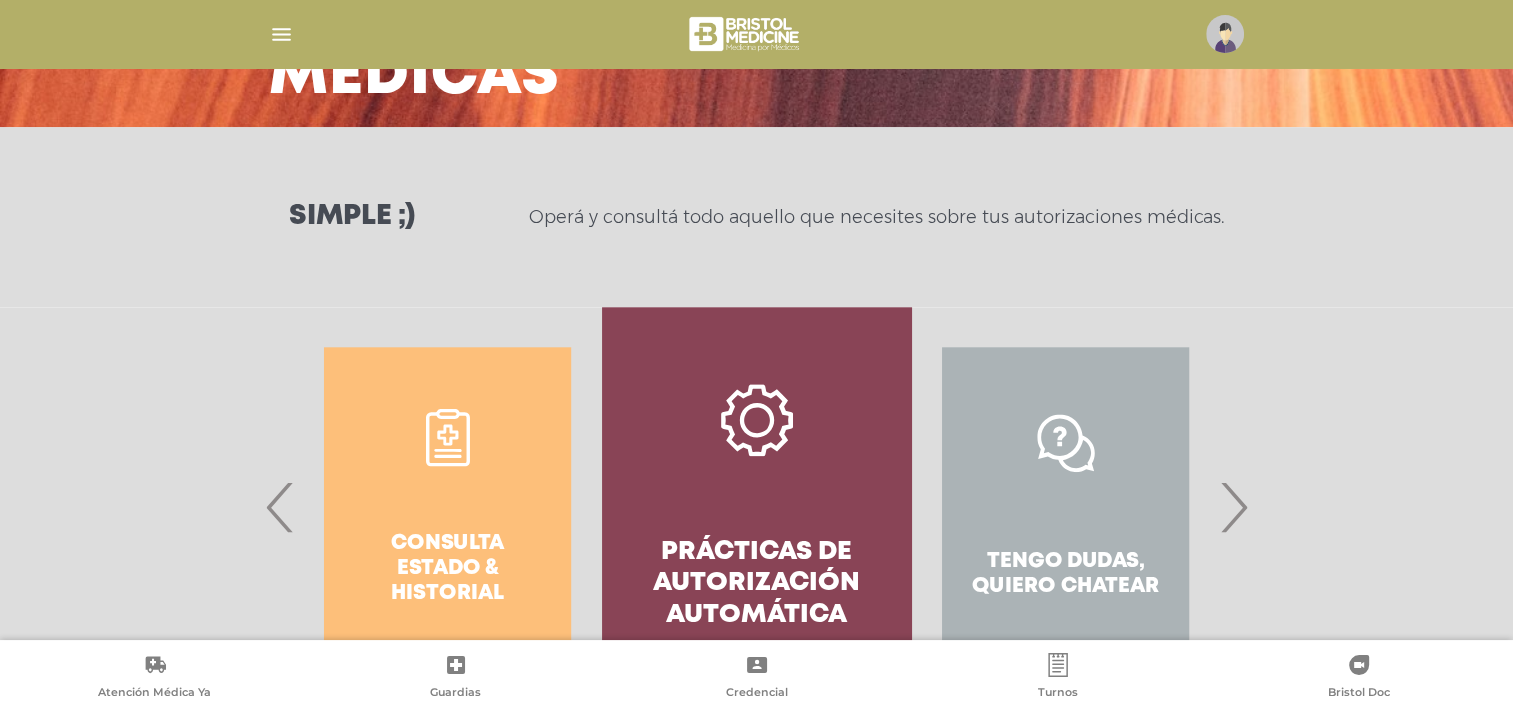 click on "›" at bounding box center (1233, 507) 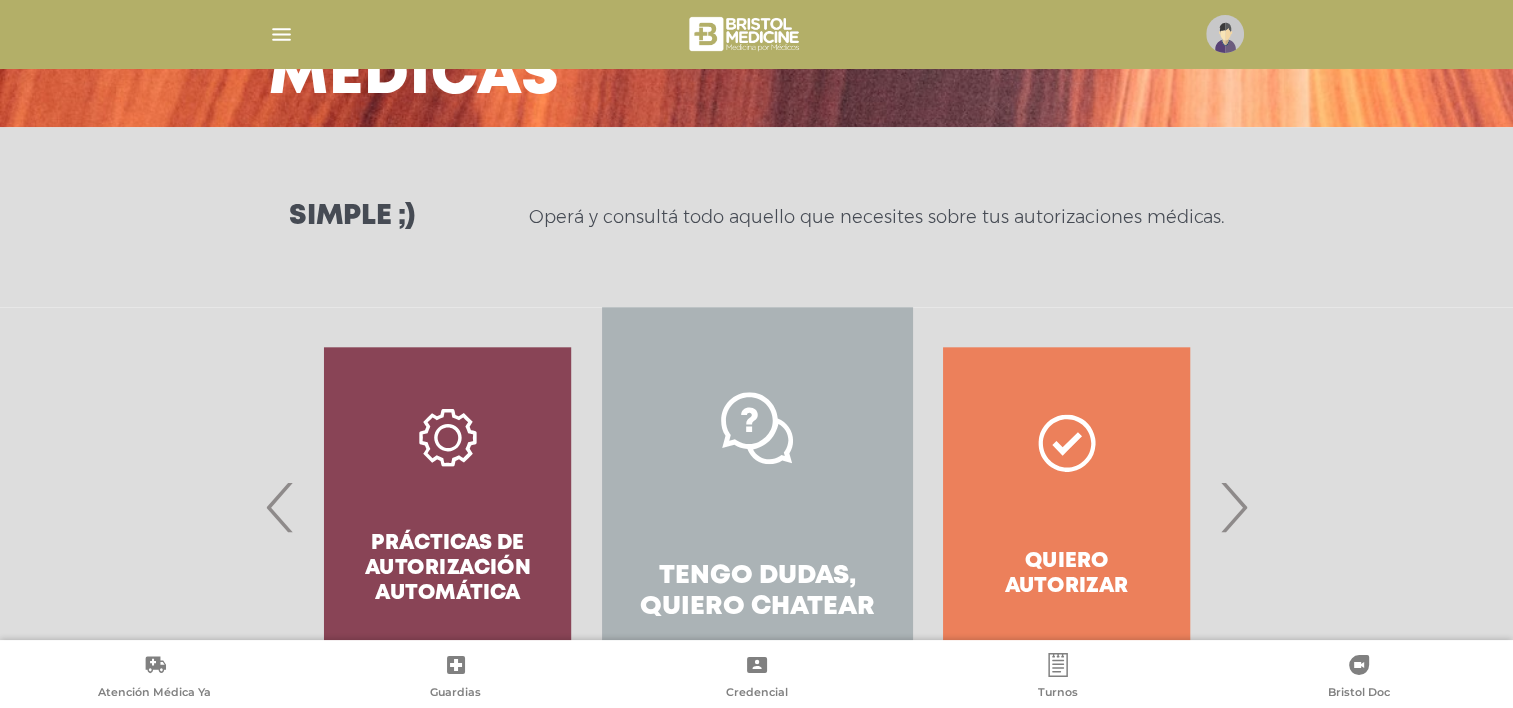 drag, startPoint x: 1469, startPoint y: 540, endPoint x: 1531, endPoint y: 547, distance: 62.39391 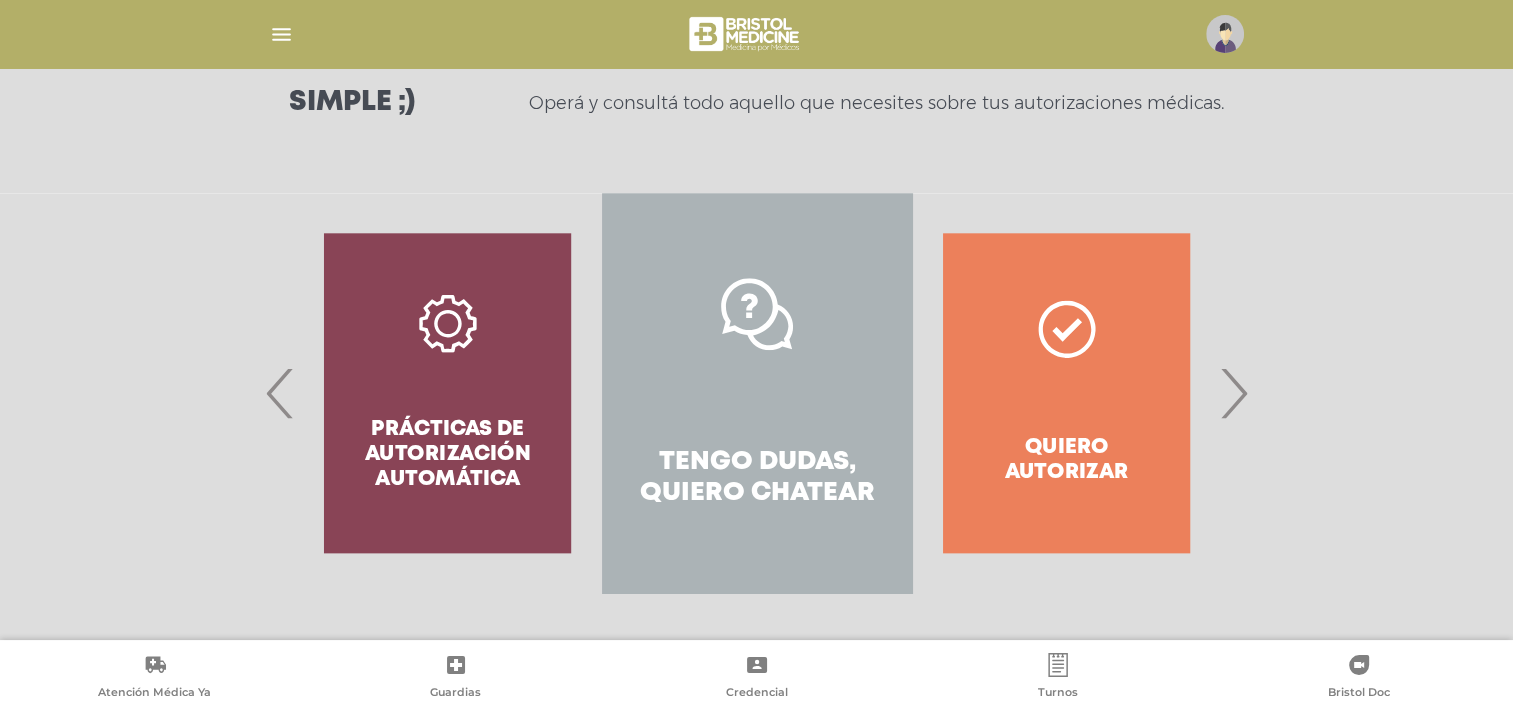 click on "Prácticas de autorización automática" at bounding box center [447, 393] 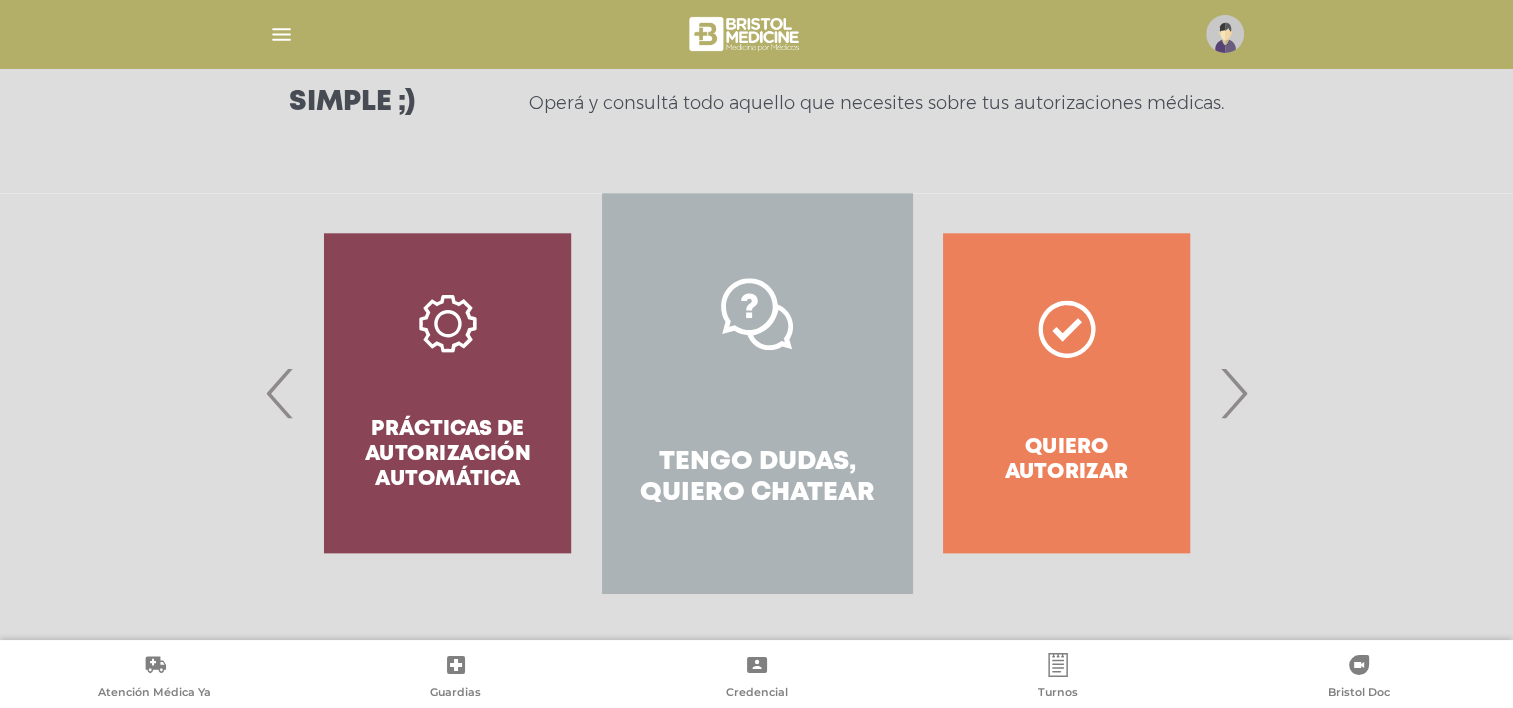 click on "‹" at bounding box center (280, 393) 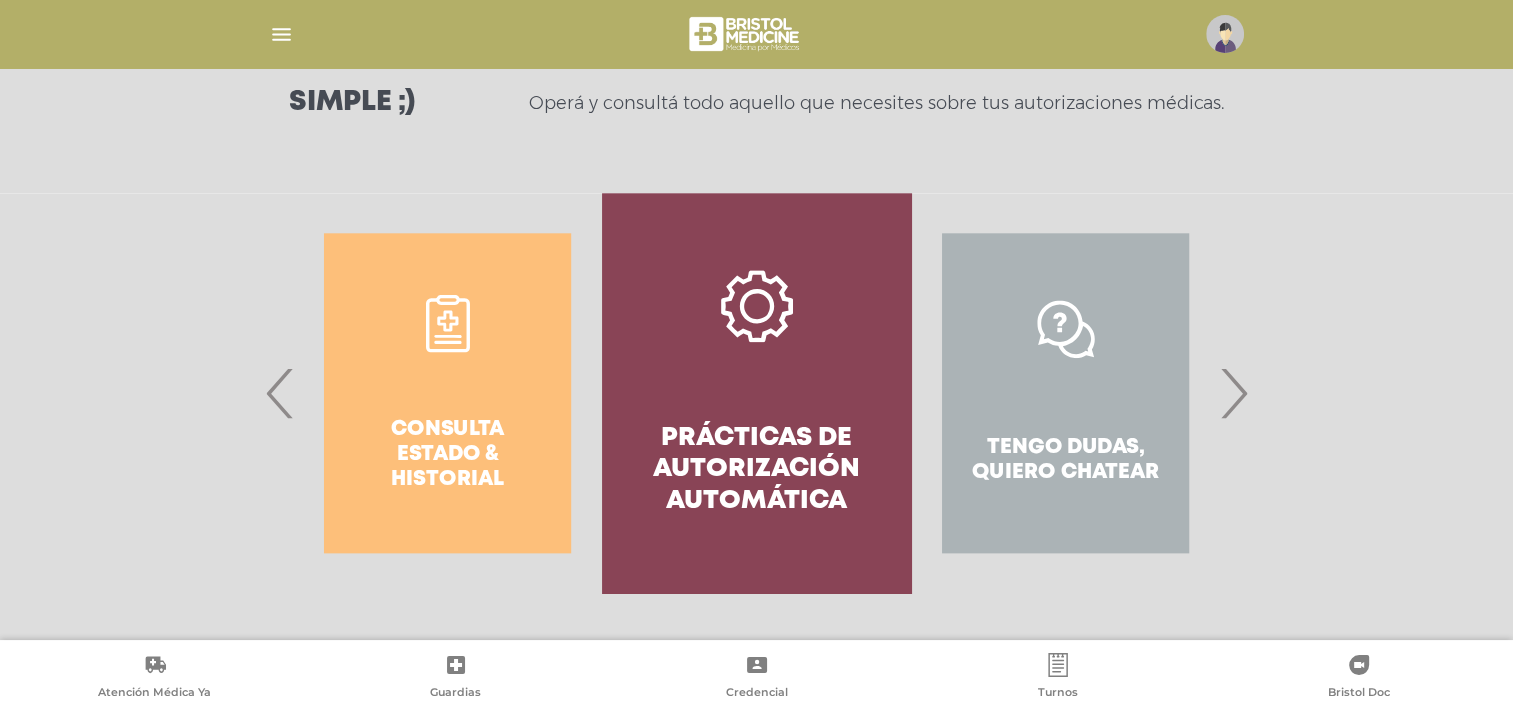click on "Prácticas de autorización automática" at bounding box center (756, 393) 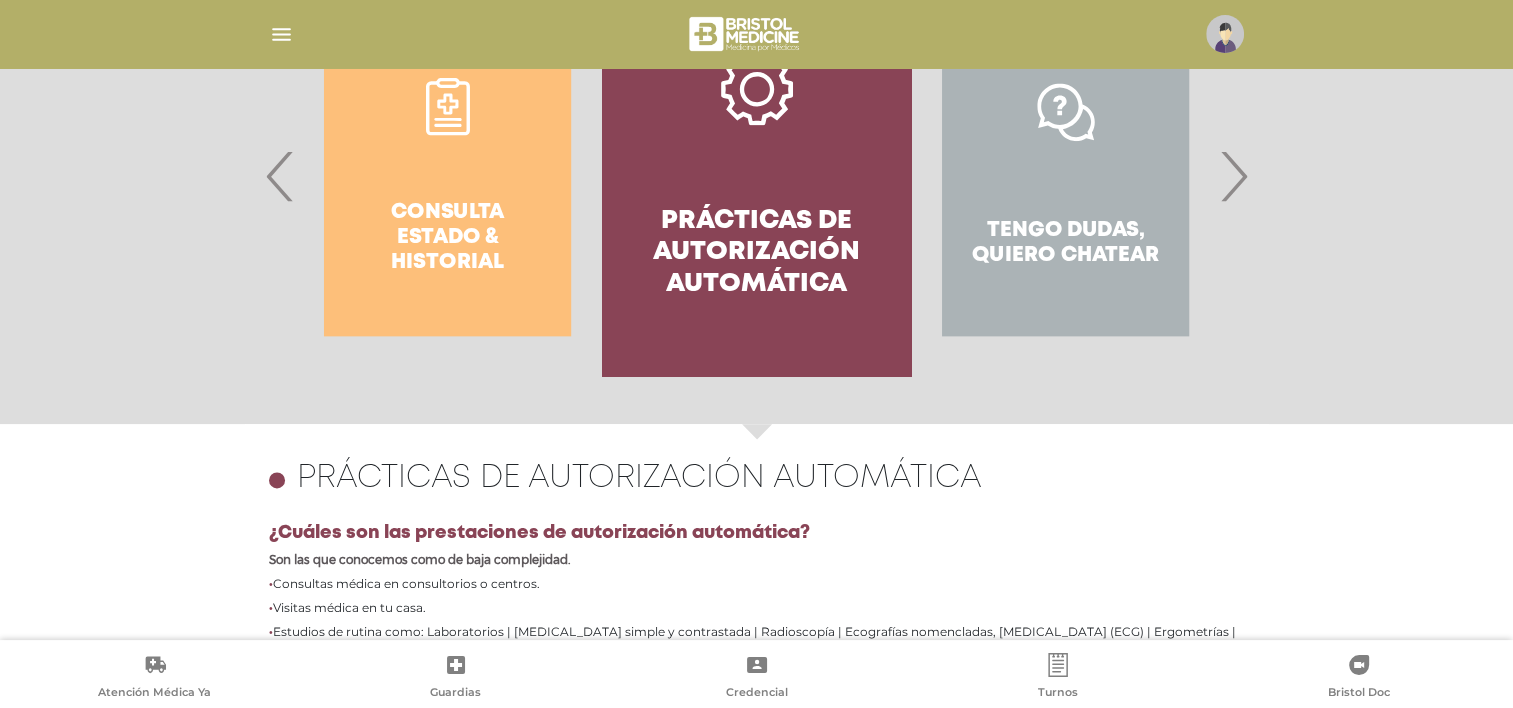 scroll, scrollTop: 2397, scrollLeft: 0, axis: vertical 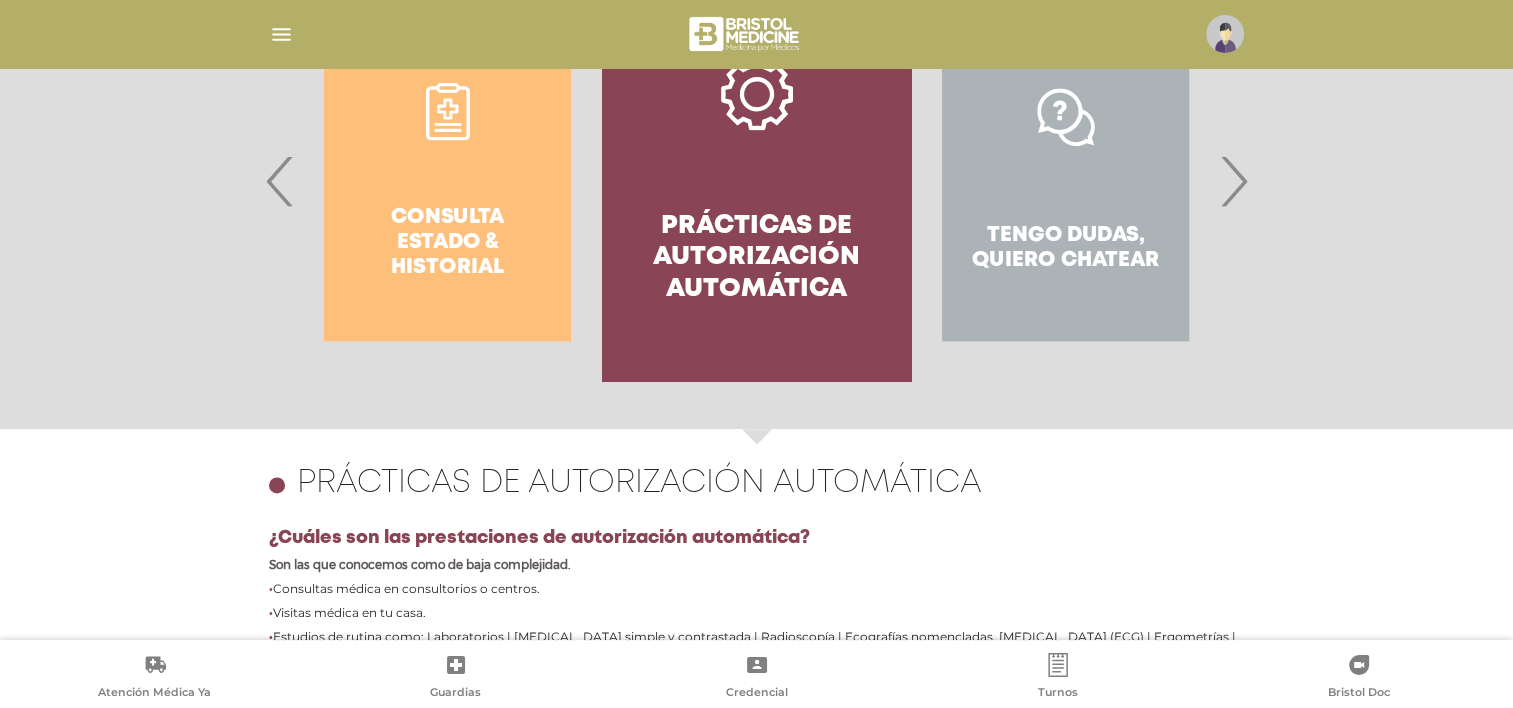 click on "Consulta estado & historial
Prácticas de autorización automática
Tengo dudas, quiero chatear
Quiero autorizar
Consulta estado & historial
Prácticas de autorización automática
Tengo dudas, quiero chatear
Quiero autorizar
Consulta estado & historial
Prácticas de autorización automática                       ‹ ›" at bounding box center (757, 181) 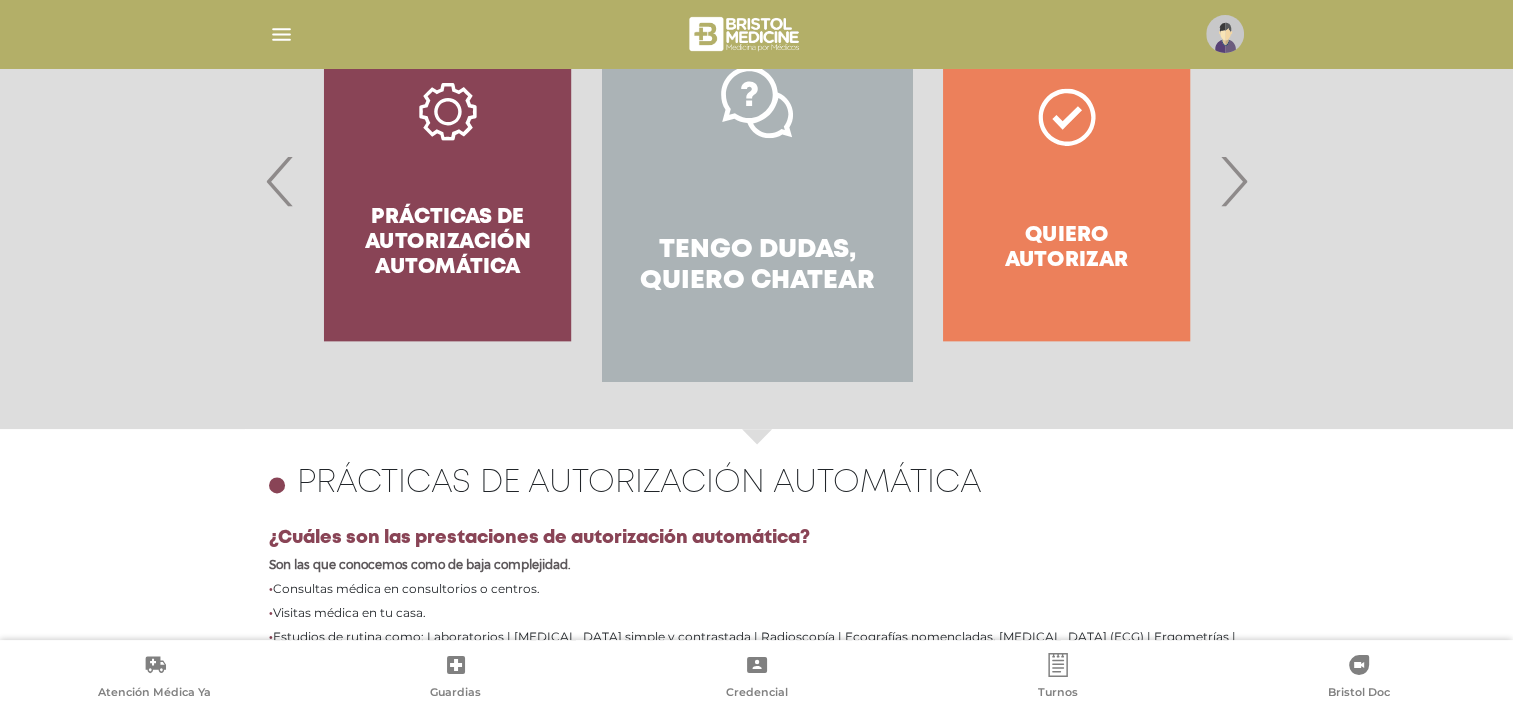 click on "Tengo dudas, quiero chatear" at bounding box center (756, 266) 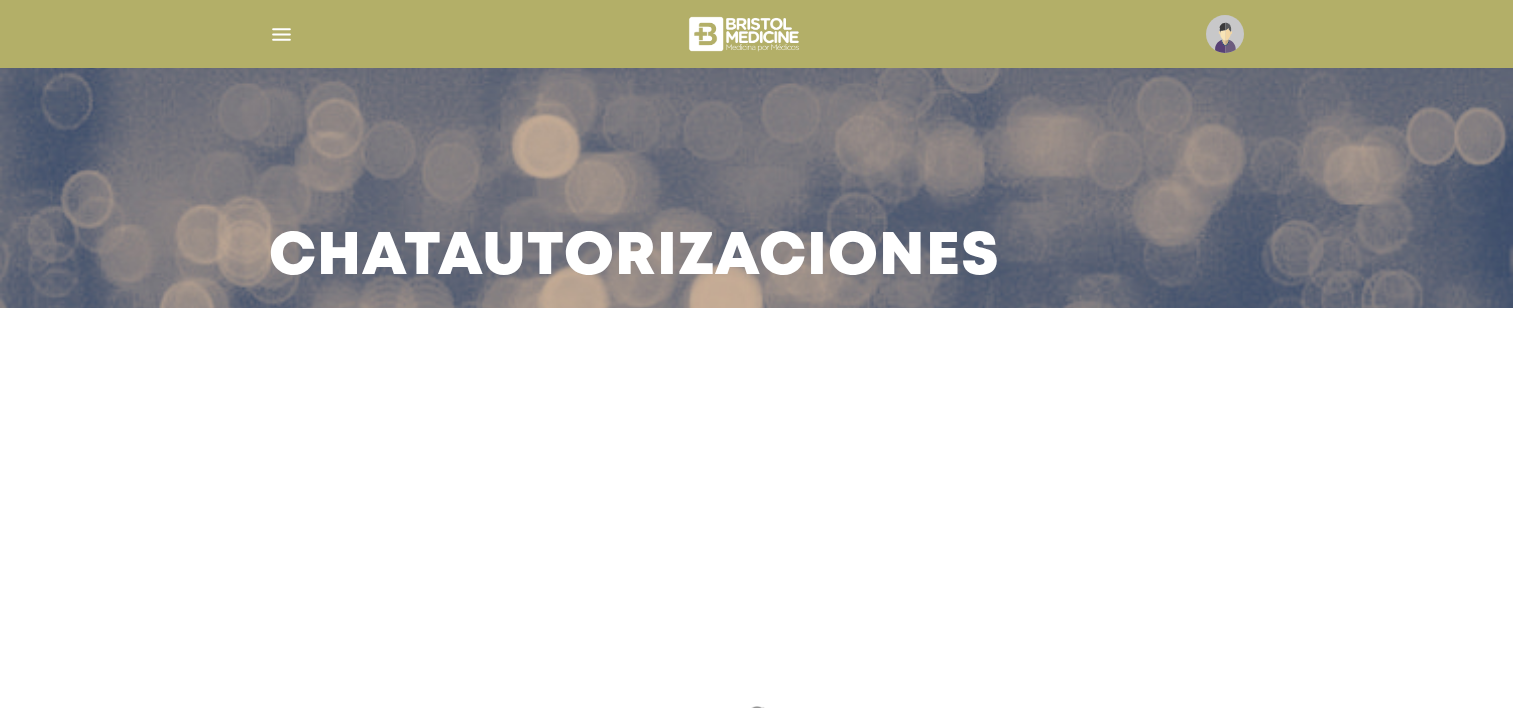 scroll, scrollTop: 0, scrollLeft: 0, axis: both 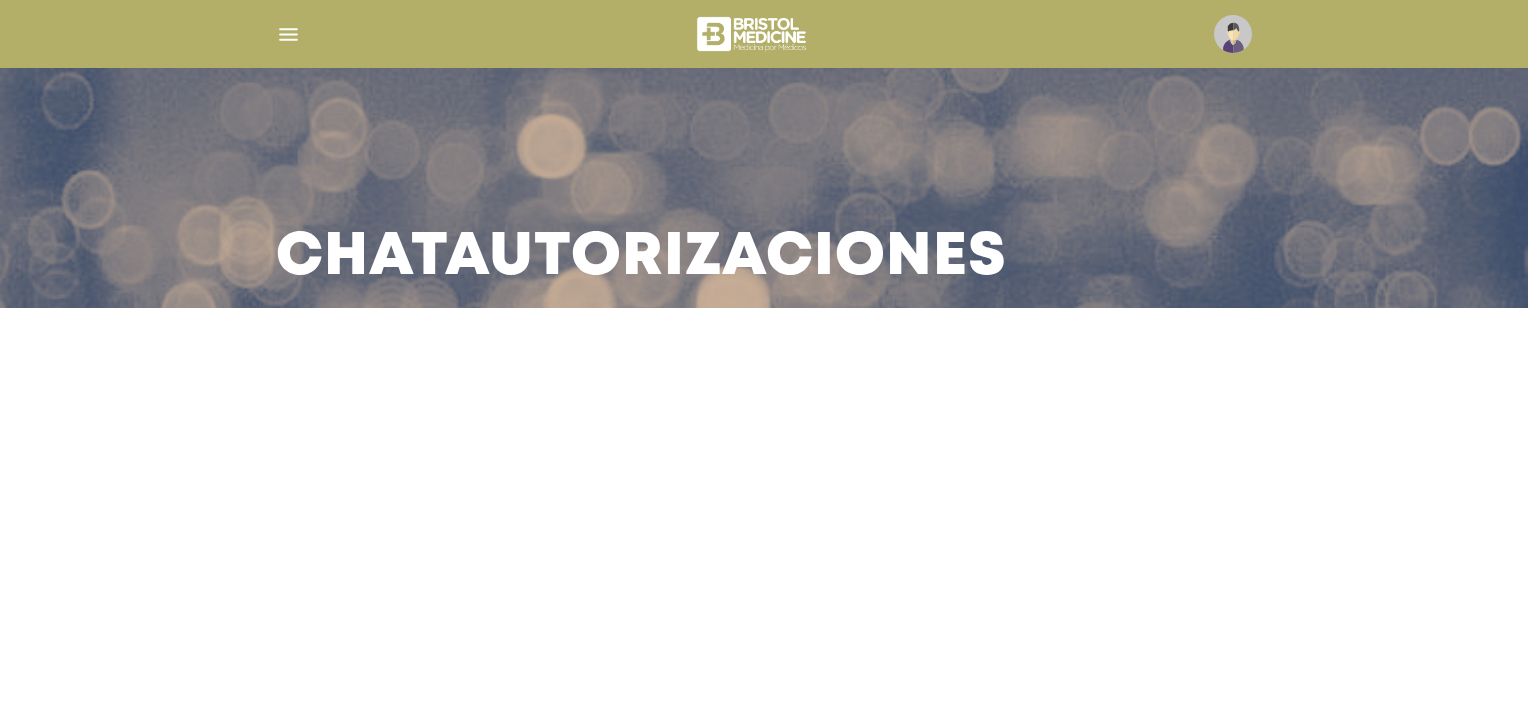 click on "Chat  Autorizaciones" at bounding box center [764, 188] 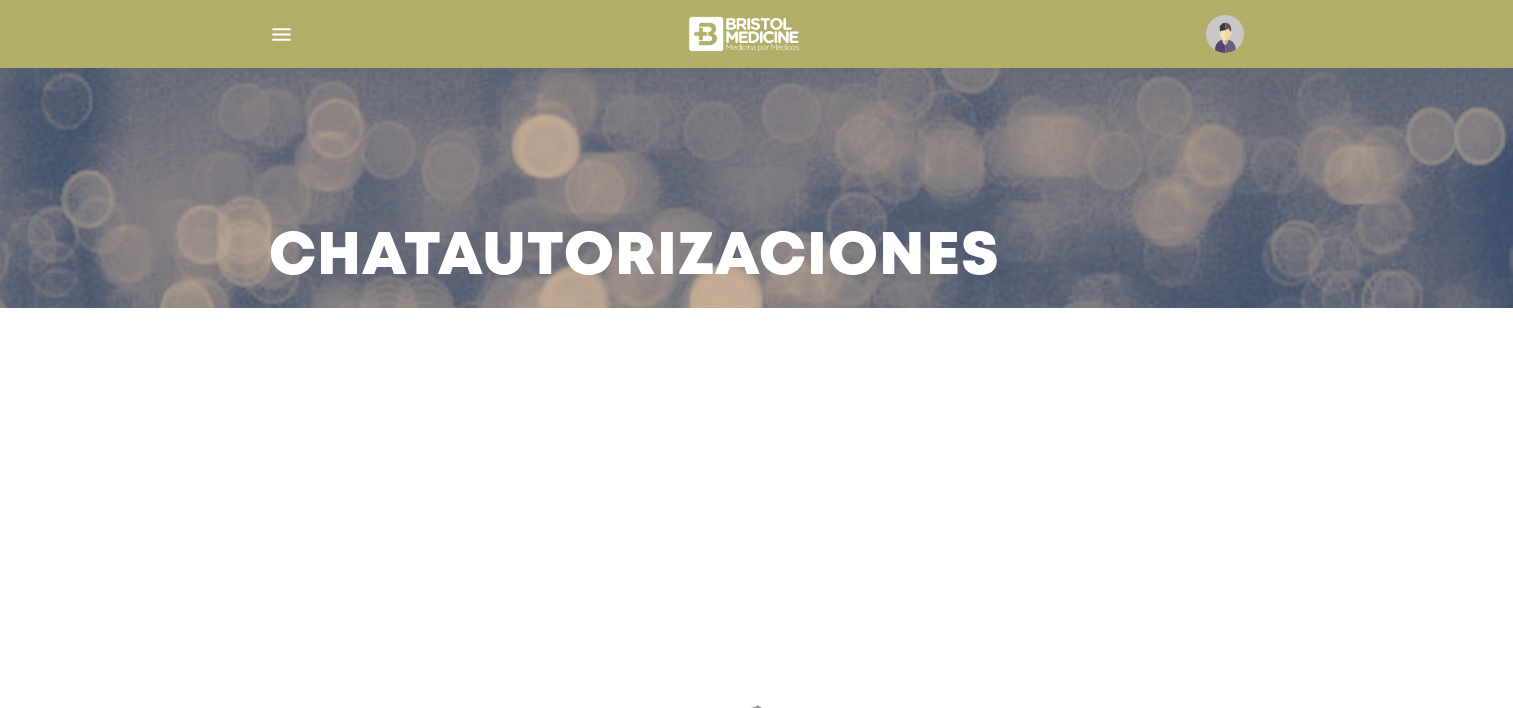 scroll, scrollTop: 0, scrollLeft: 0, axis: both 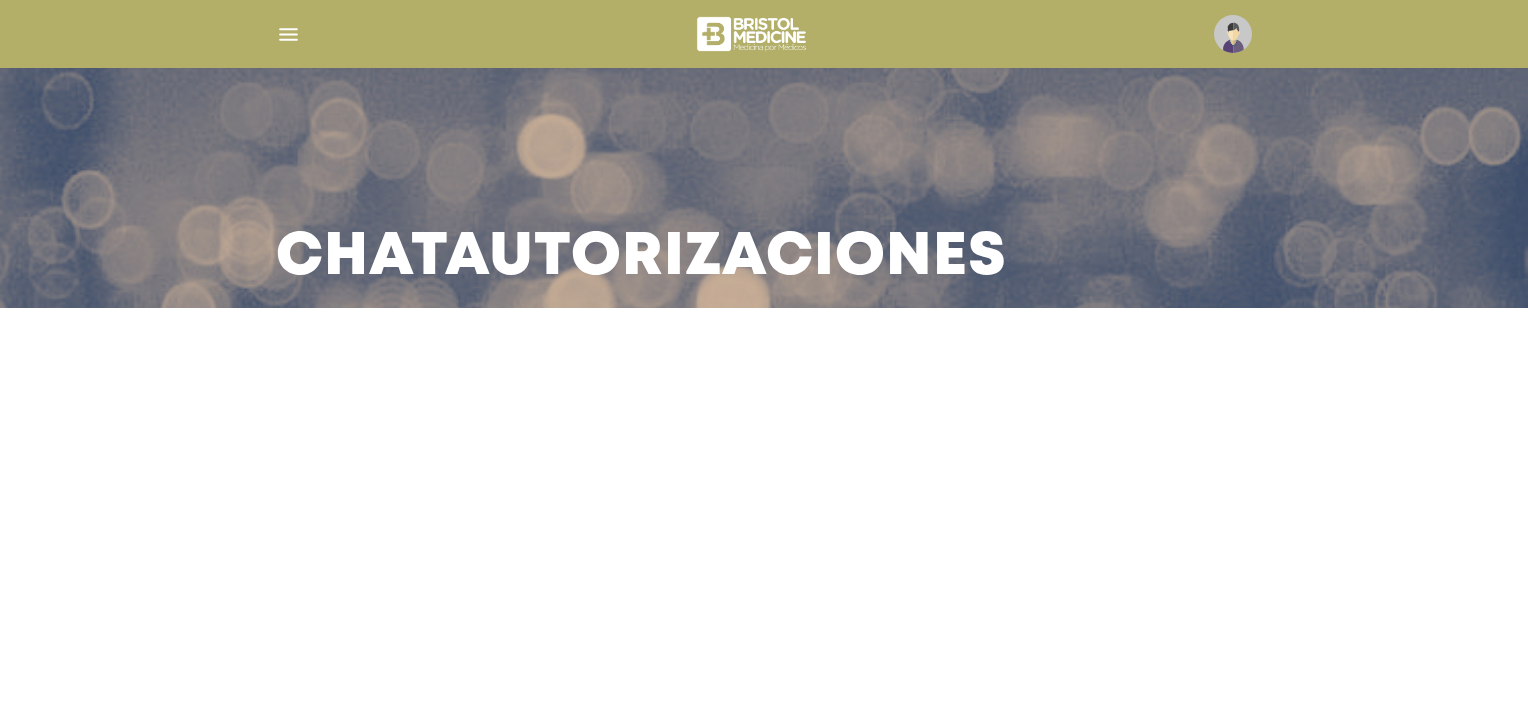 click at bounding box center [1233, 34] 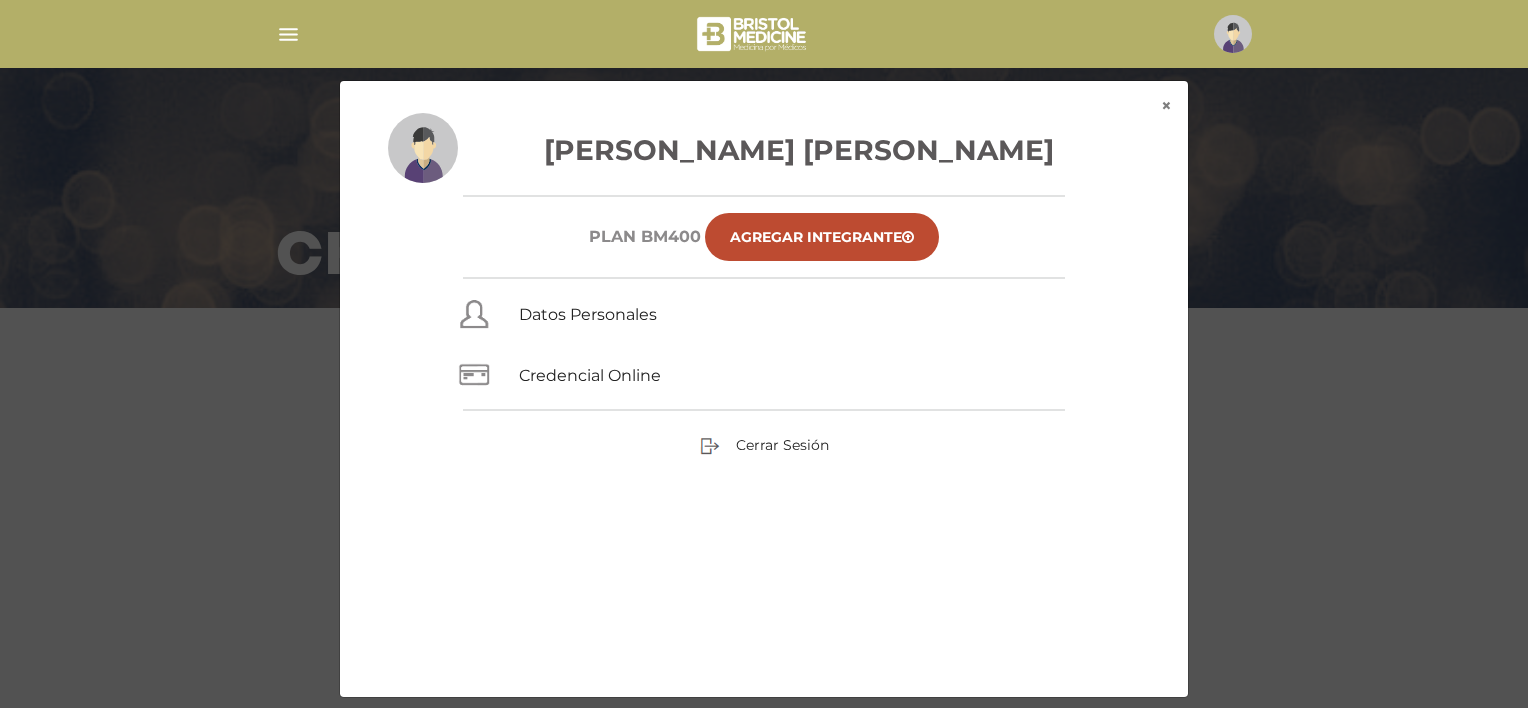 click at bounding box center (423, 148) 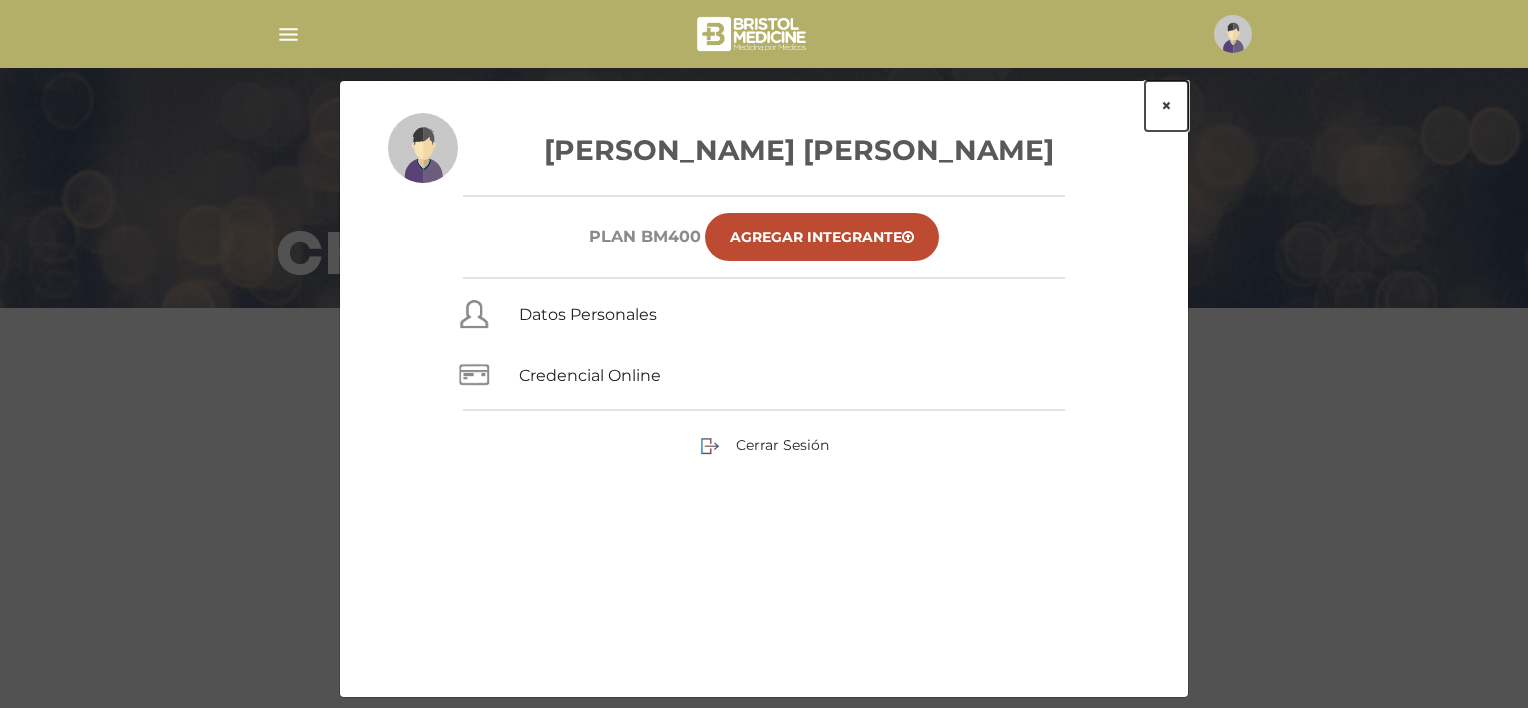click on "×" at bounding box center (1166, 106) 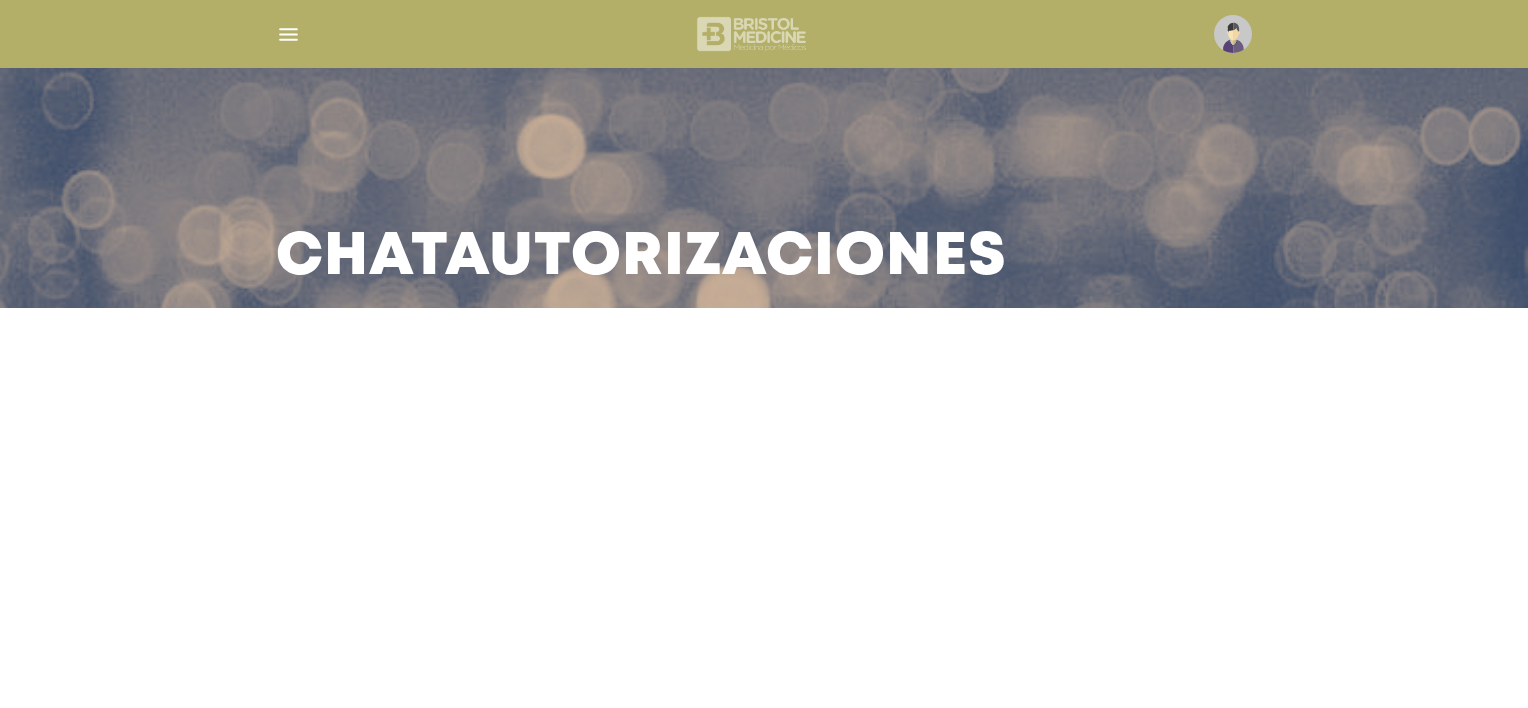 click at bounding box center (753, 34) 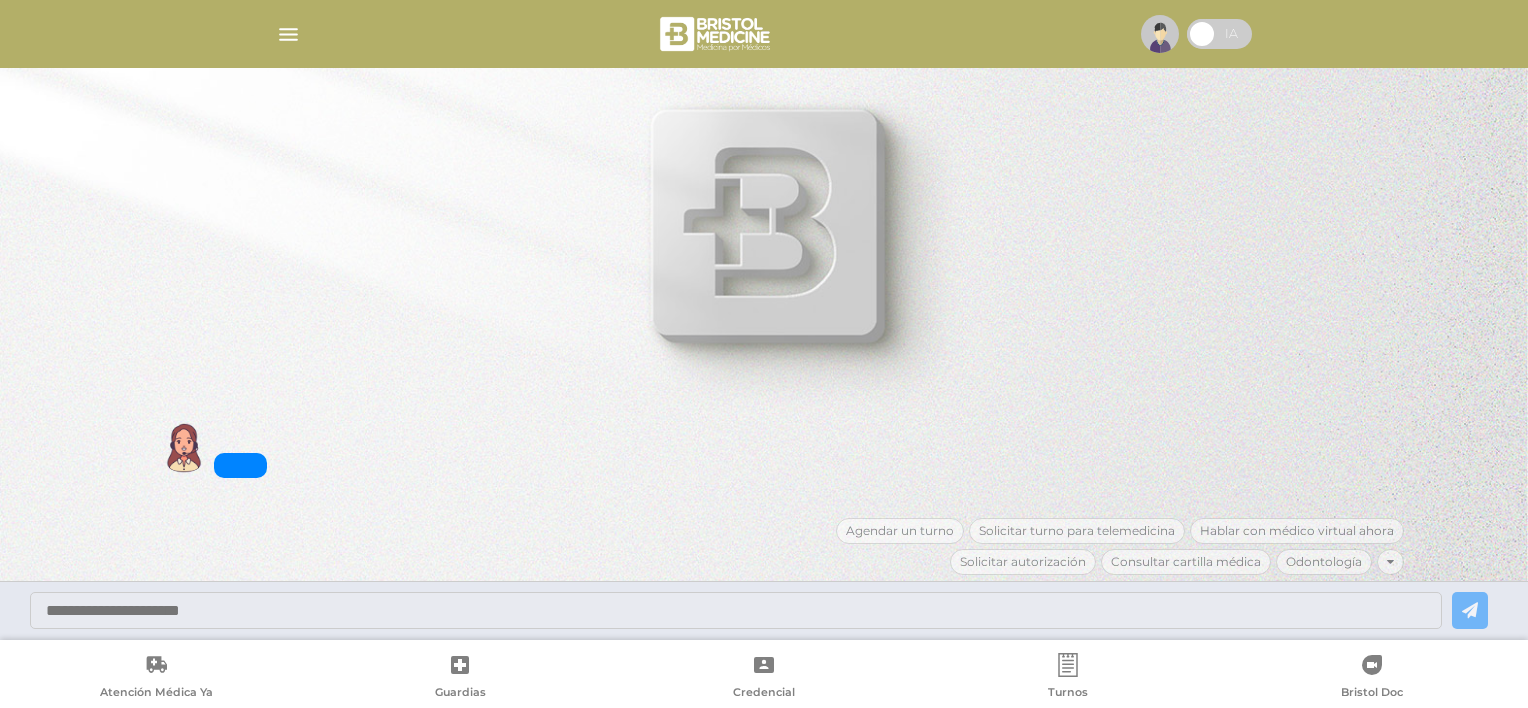 scroll, scrollTop: 0, scrollLeft: 0, axis: both 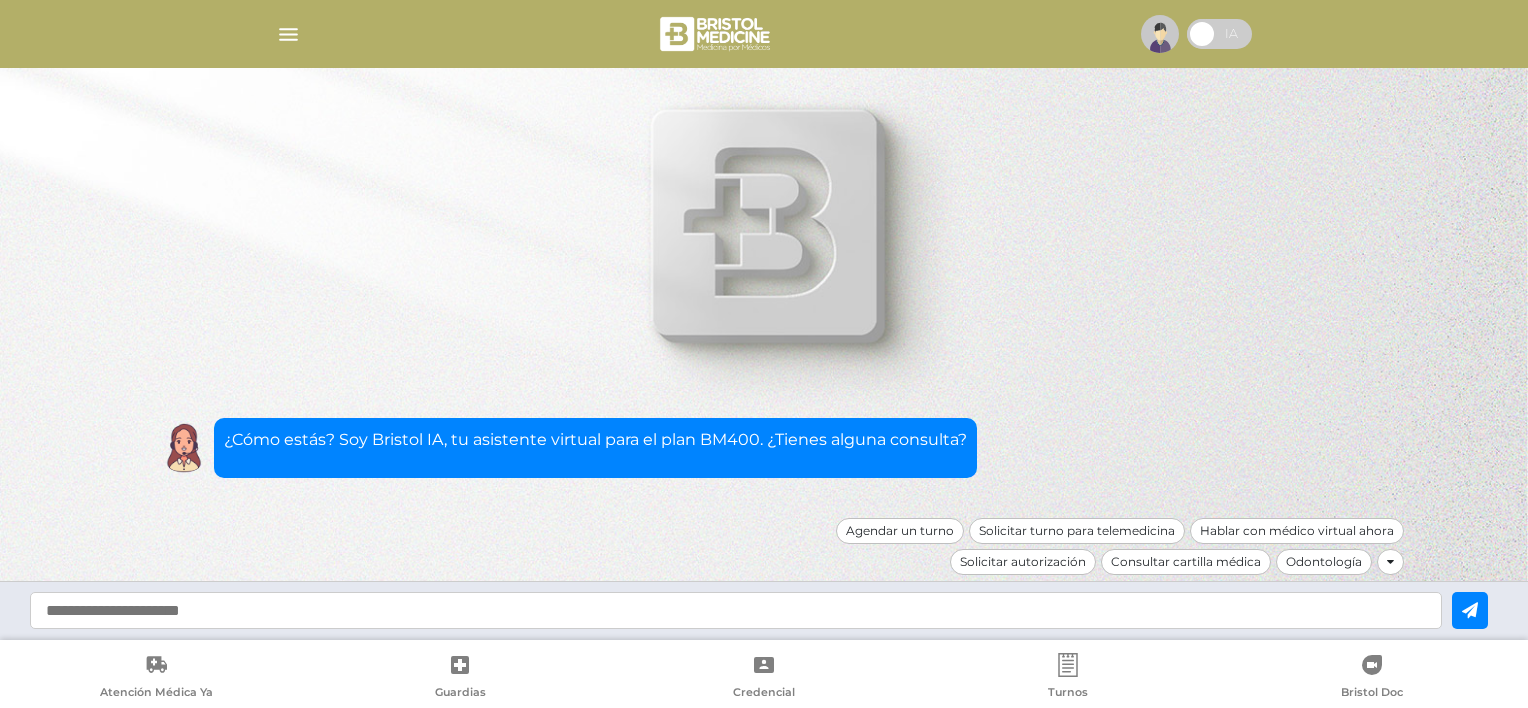 click at bounding box center [1390, 562] 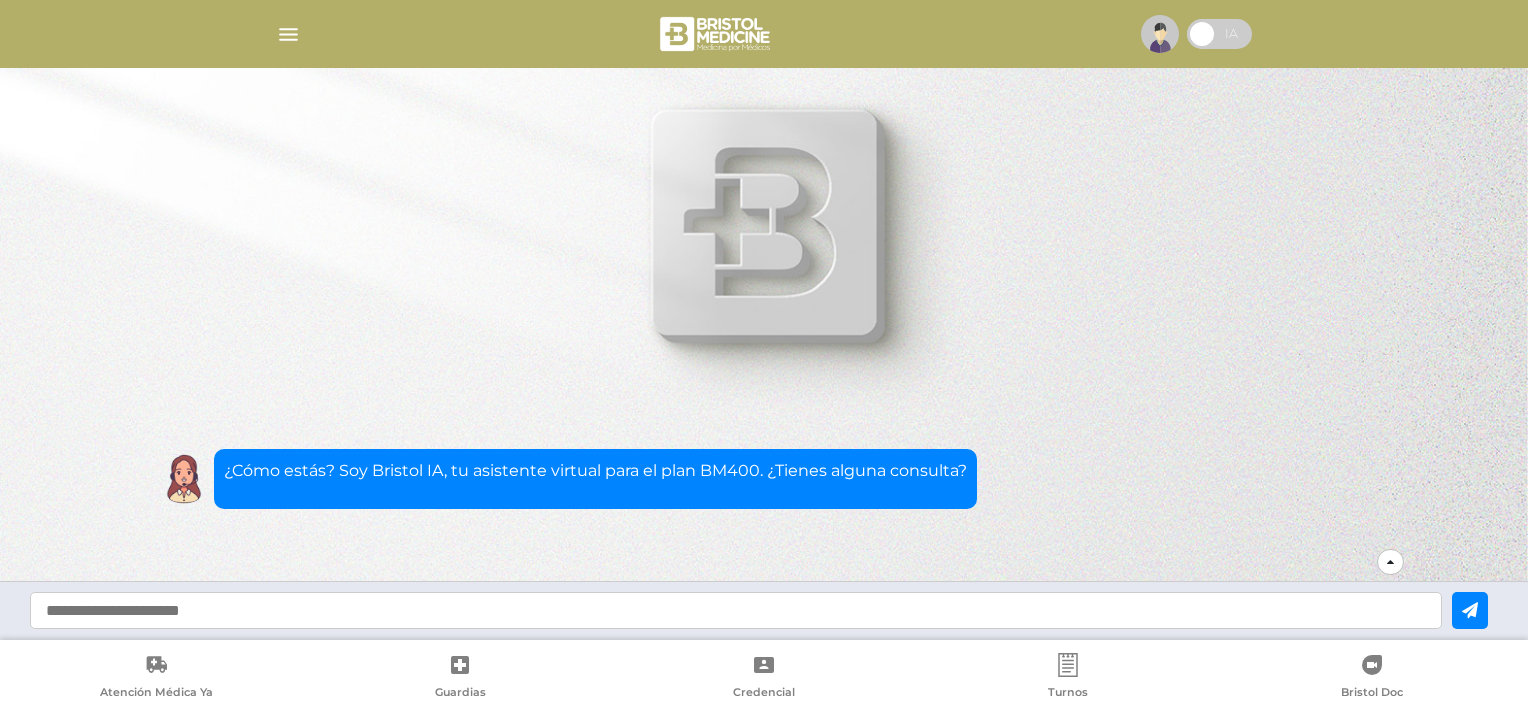 click at bounding box center [1390, 562] 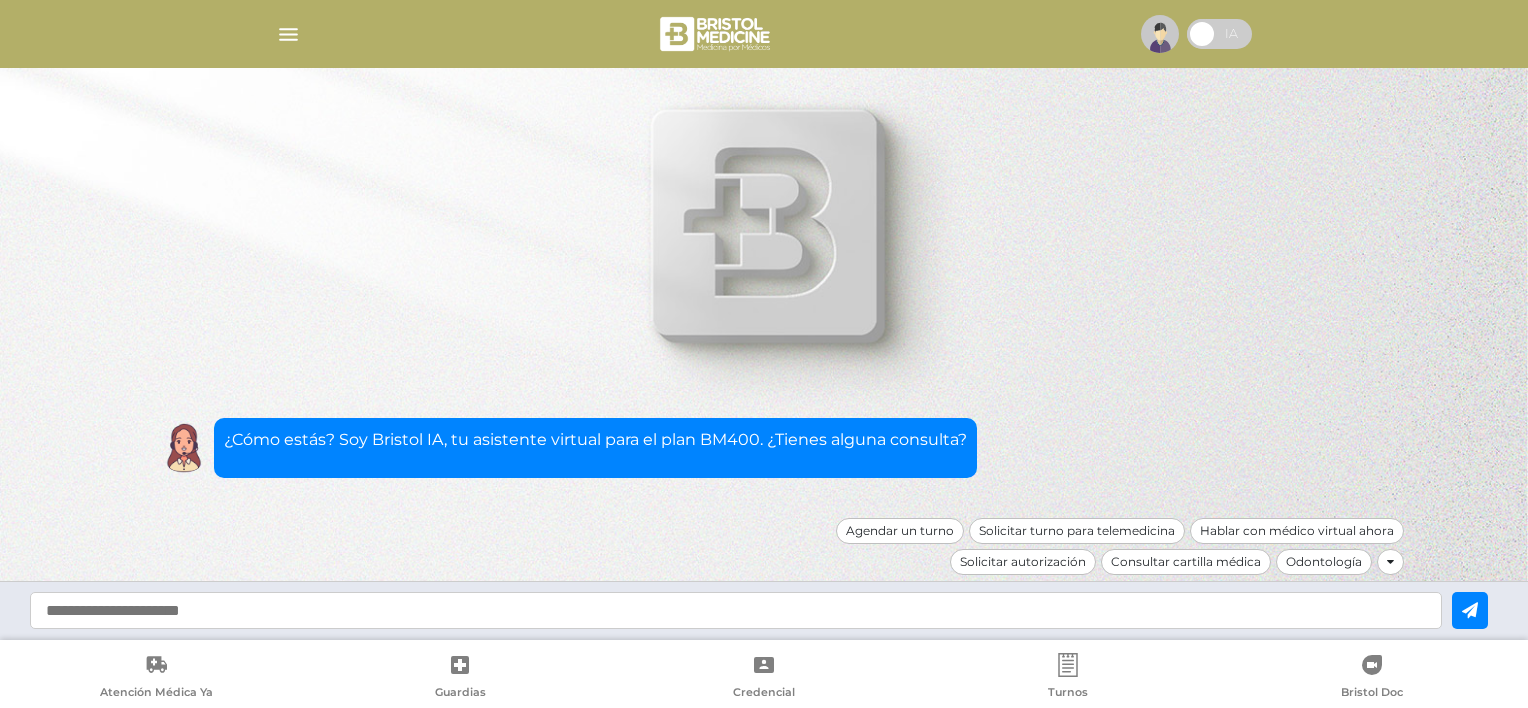 click at bounding box center [736, 610] 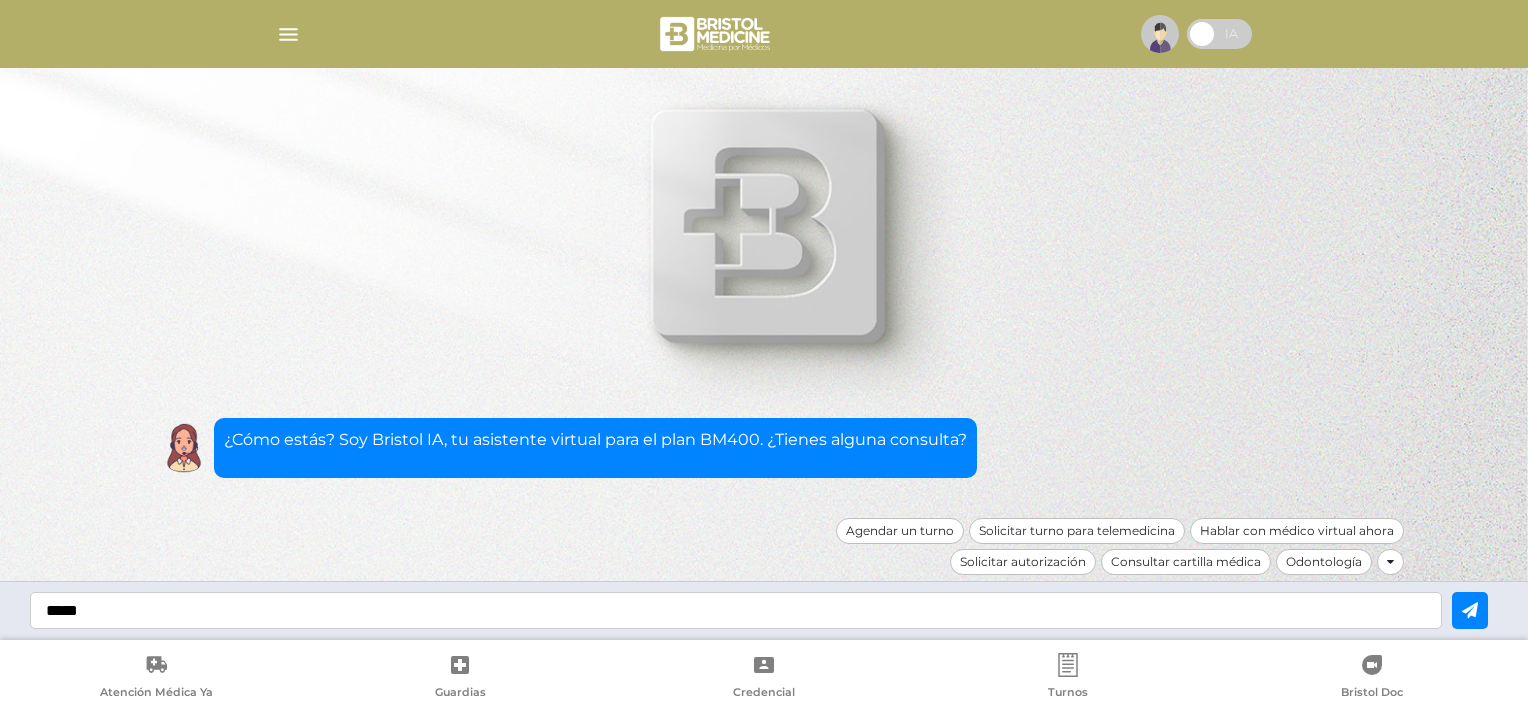 type on "****" 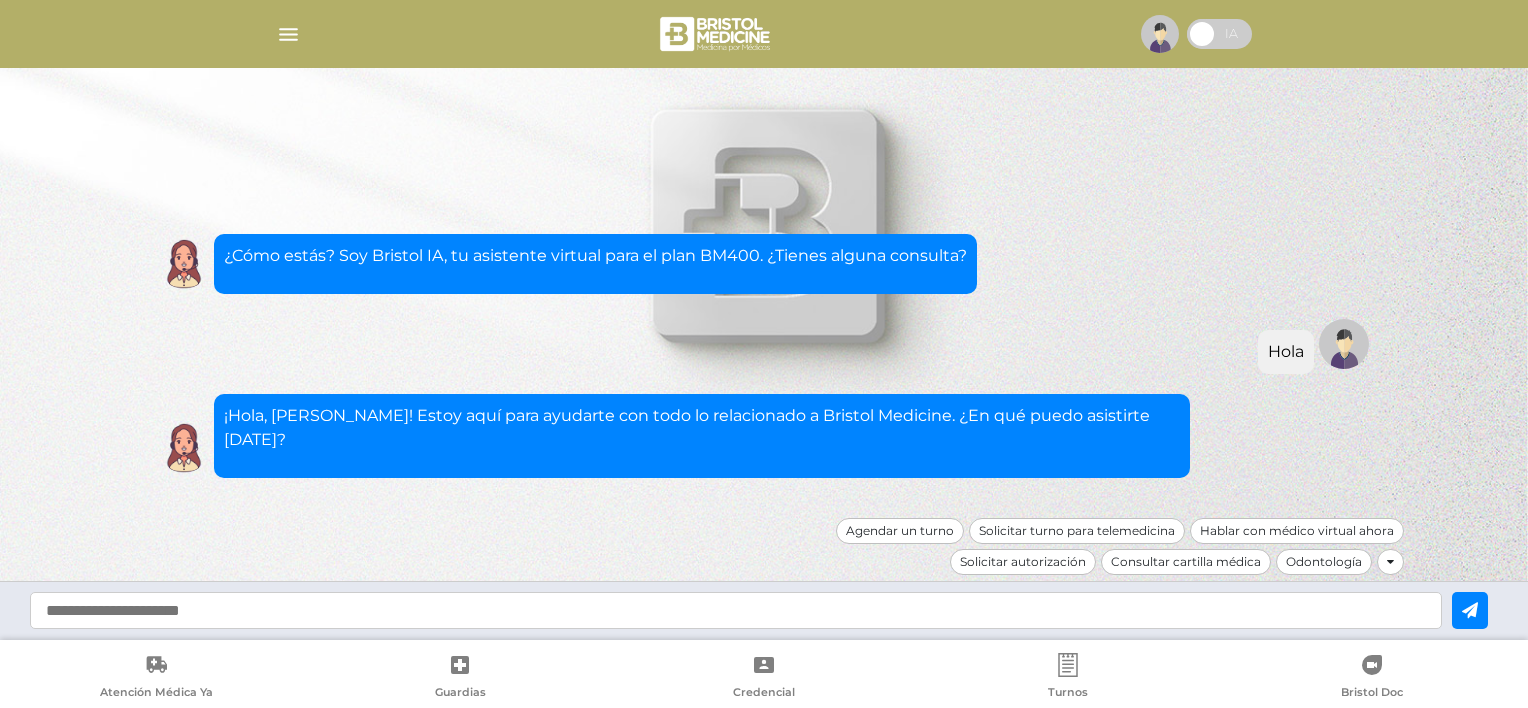 click at bounding box center (736, 610) 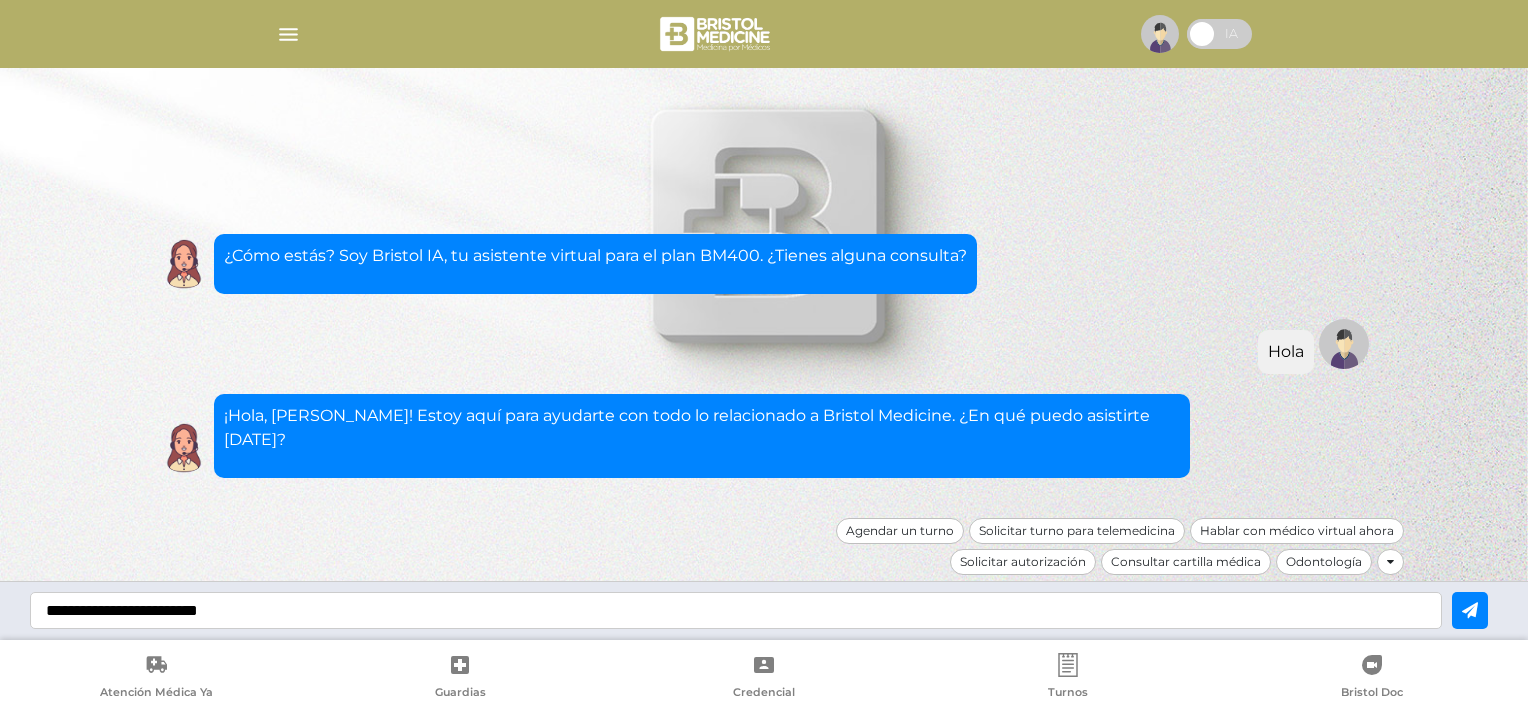 click on "**********" at bounding box center [736, 610] 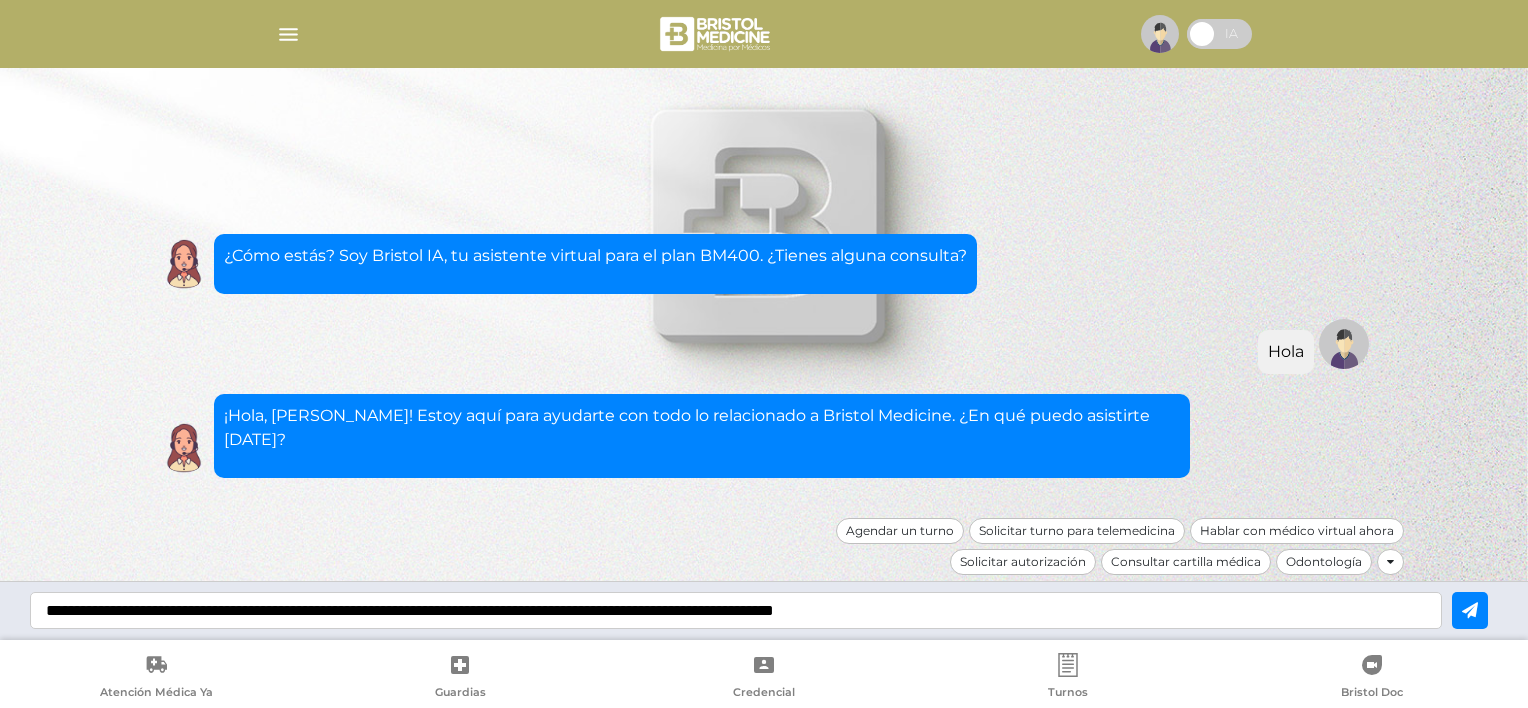 type on "**********" 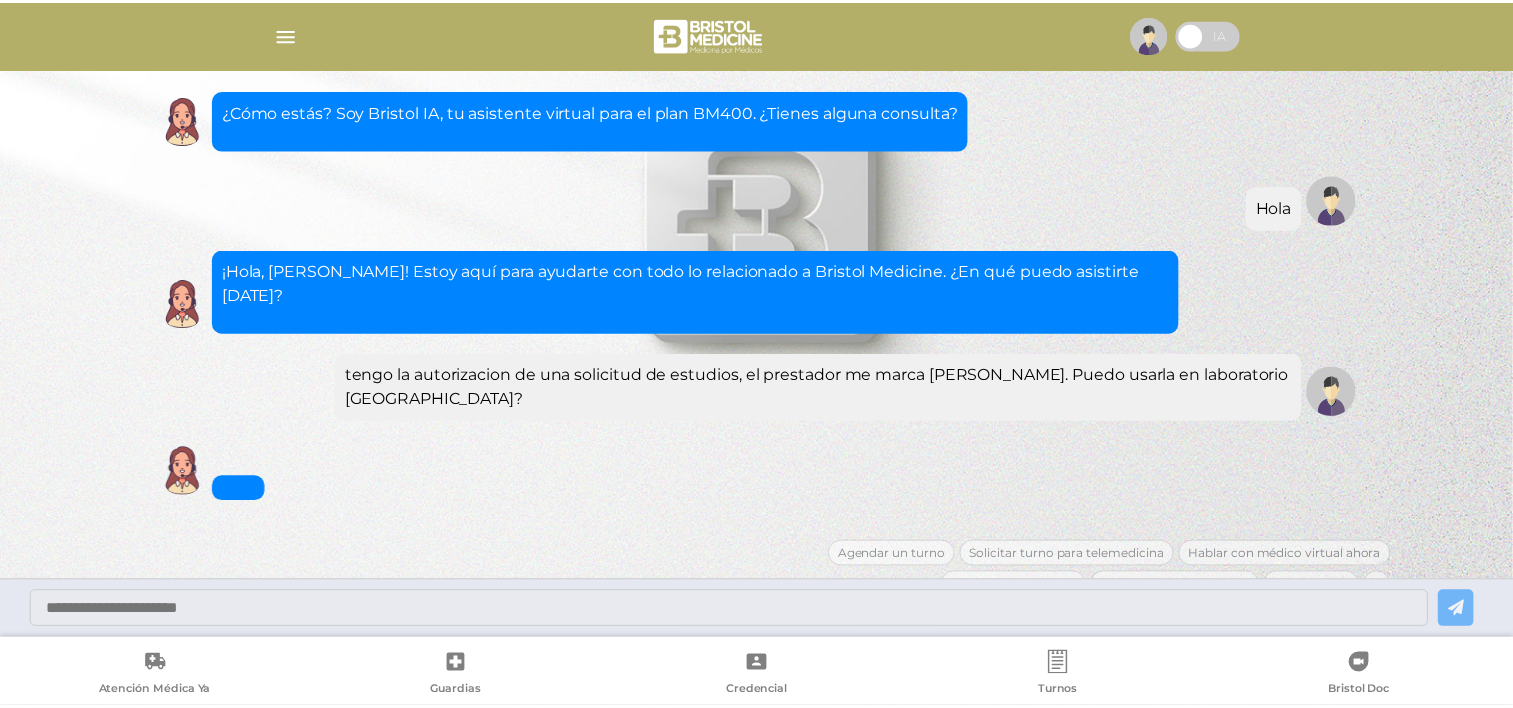 scroll, scrollTop: 71, scrollLeft: 0, axis: vertical 